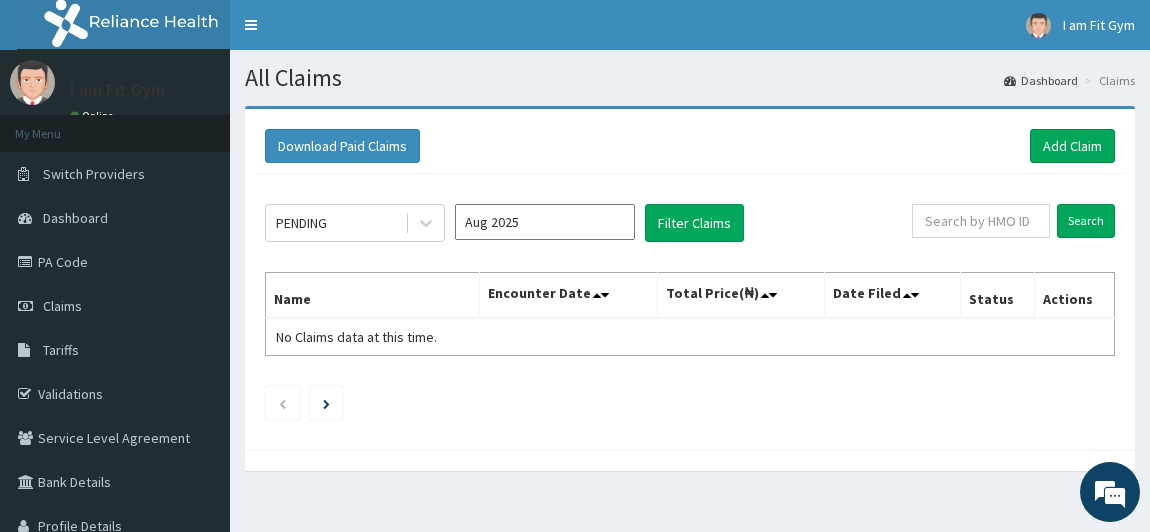 scroll, scrollTop: 0, scrollLeft: 0, axis: both 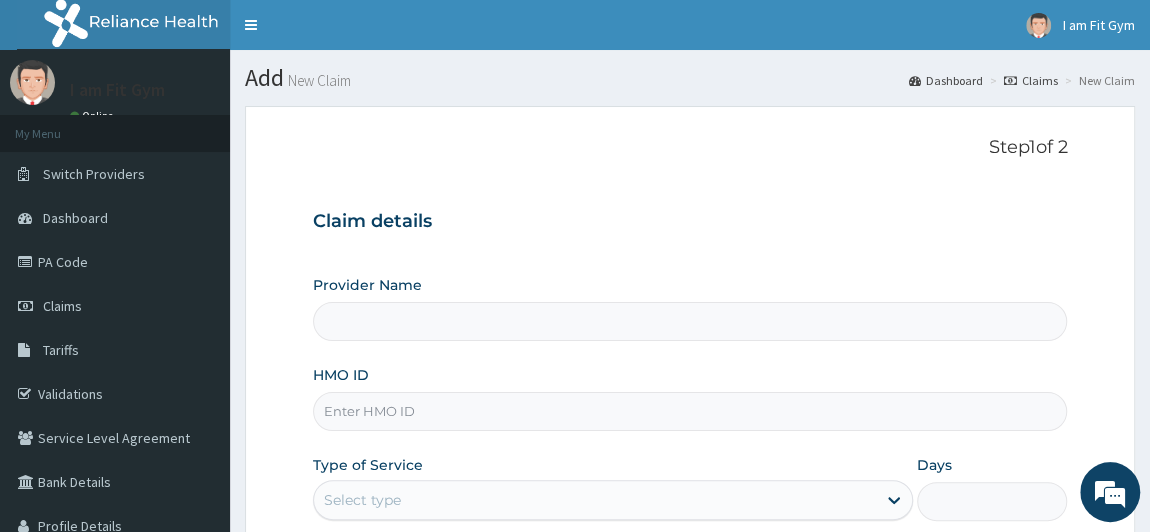 type on "I am fit Gym - Magodo" 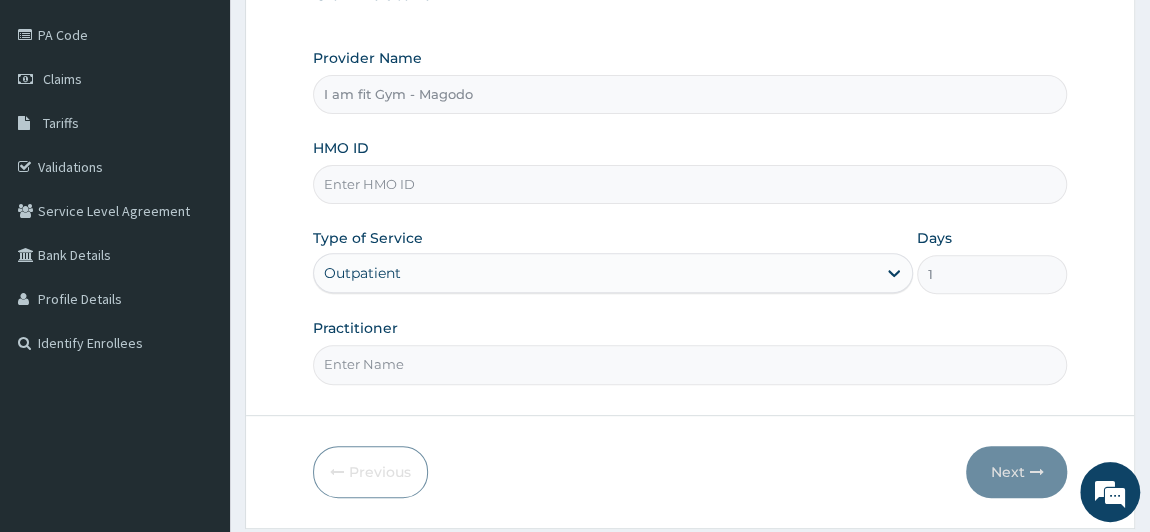 scroll, scrollTop: 284, scrollLeft: 0, axis: vertical 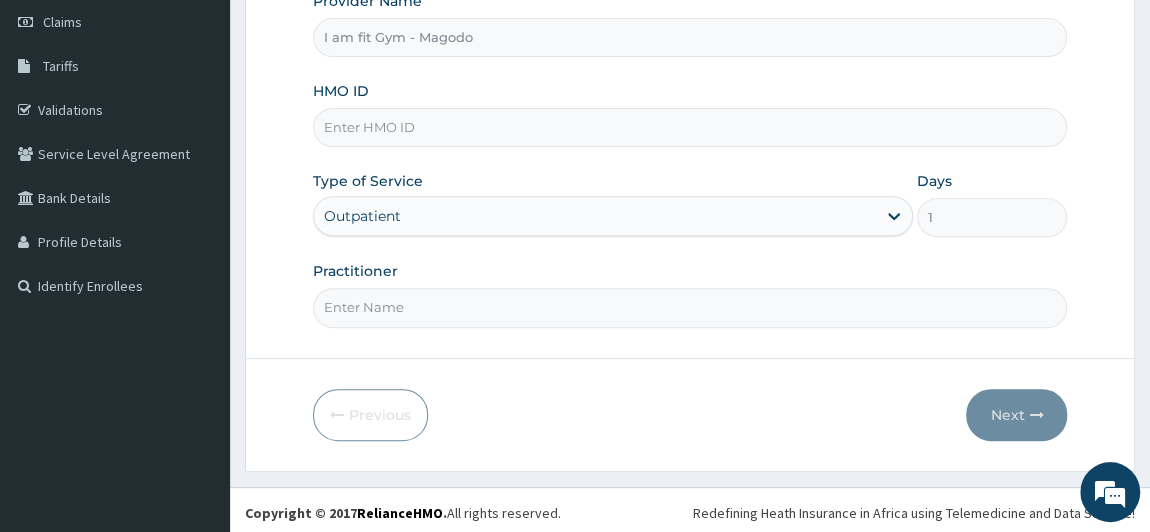 click on "Practitioner" at bounding box center (690, 307) 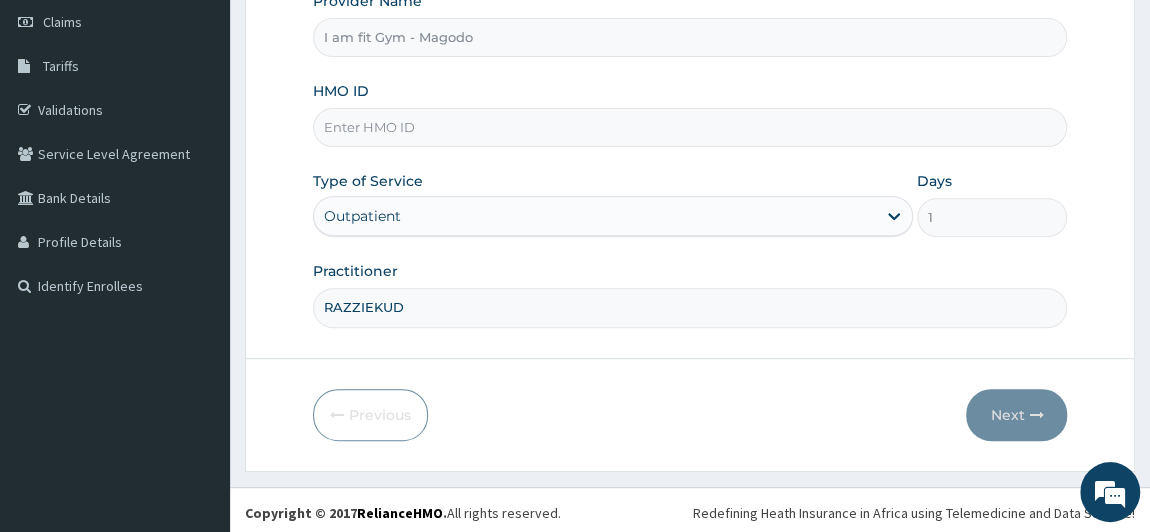 click on "HMO ID" at bounding box center [690, 127] 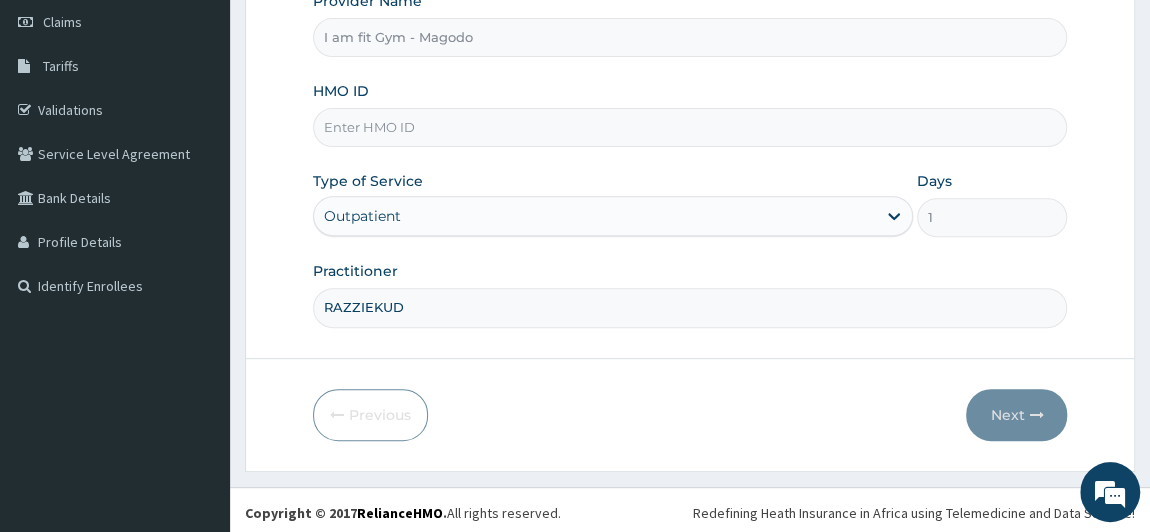 scroll, scrollTop: 0, scrollLeft: 0, axis: both 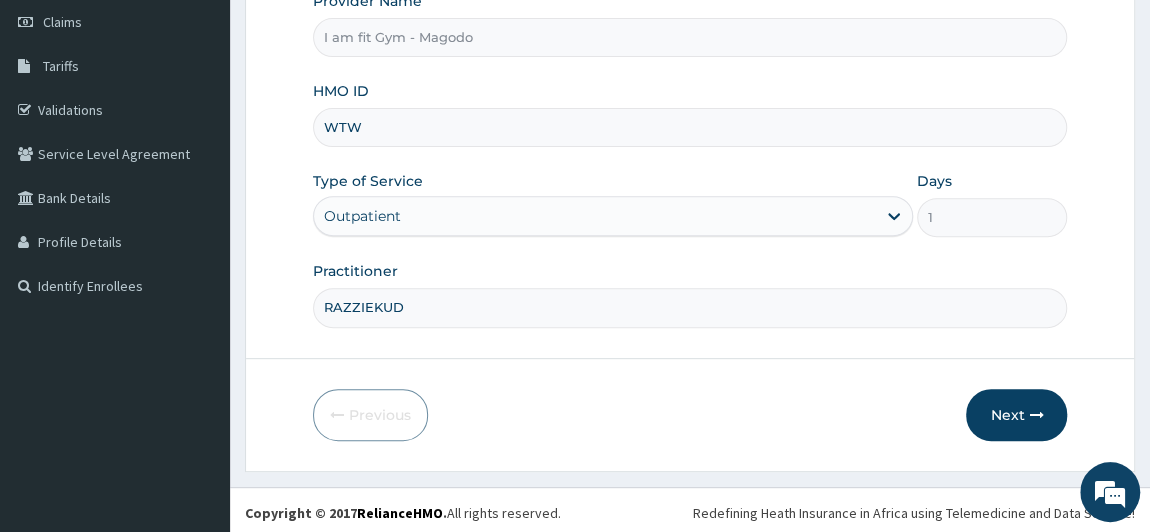 type on "WTW/10003/A" 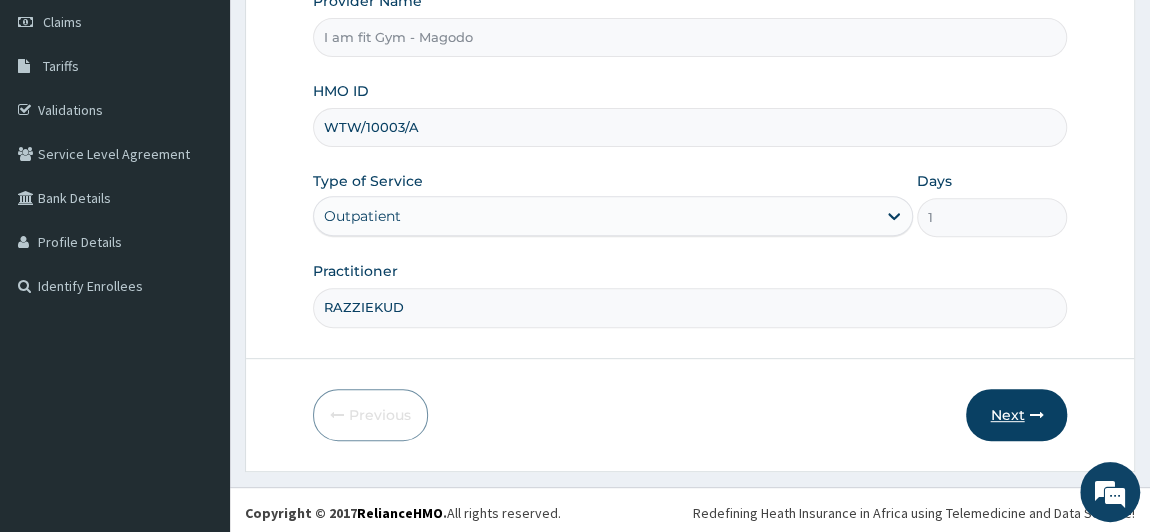 click on "Next" at bounding box center (1016, 415) 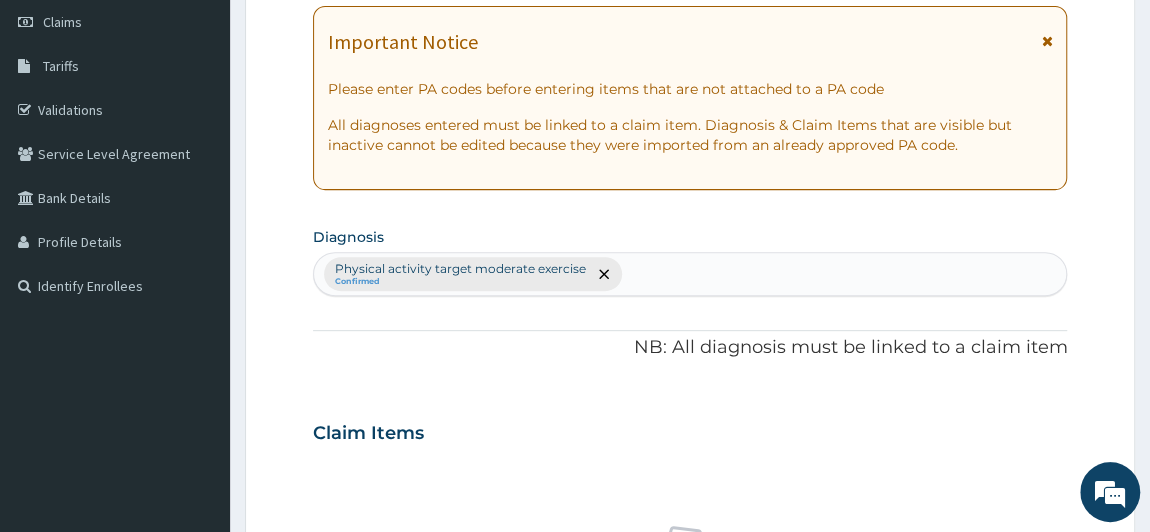 scroll, scrollTop: 750, scrollLeft: 0, axis: vertical 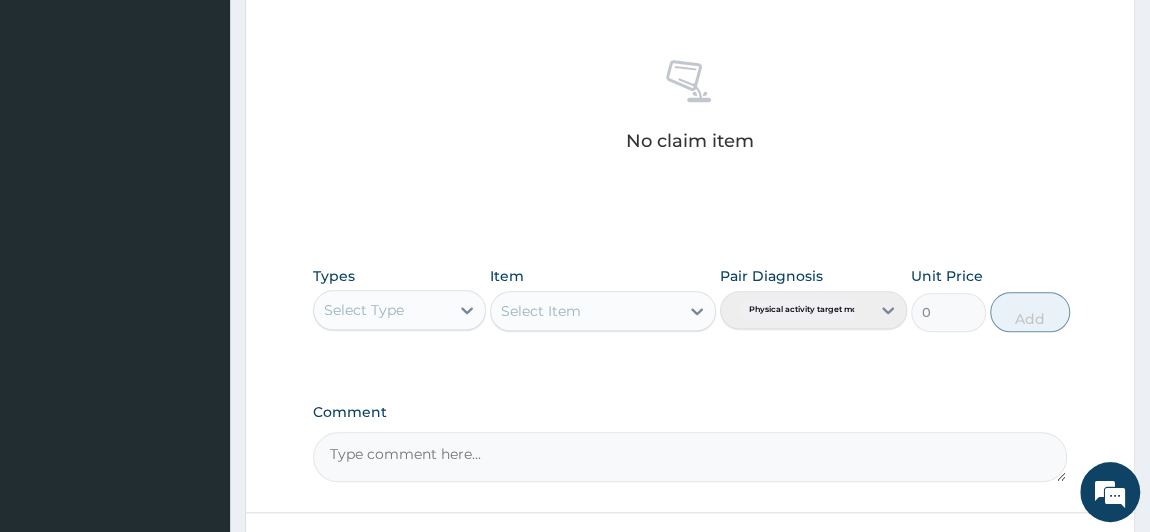 click on "Select Type" at bounding box center (382, 310) 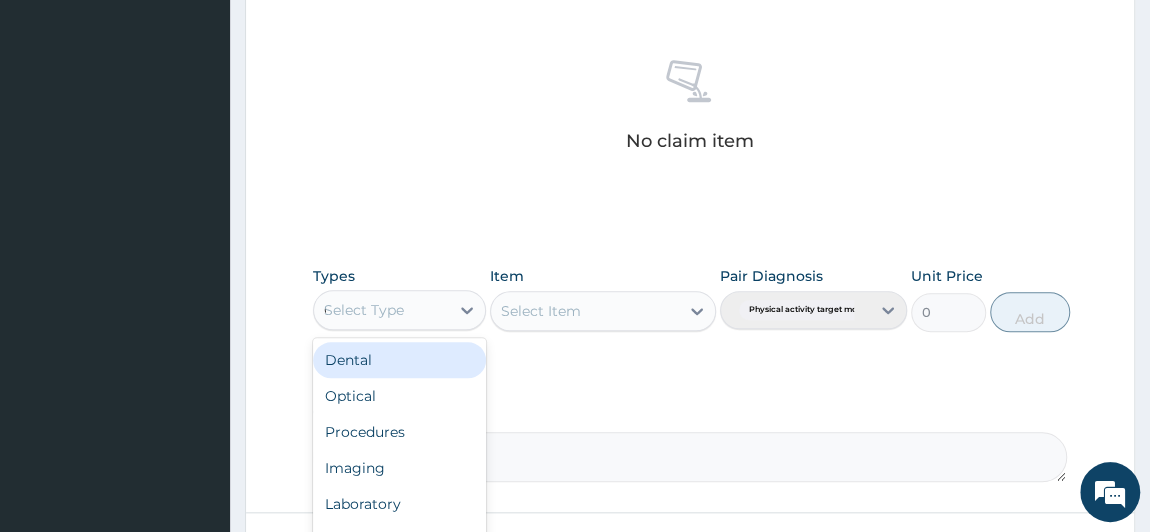 type on "GY" 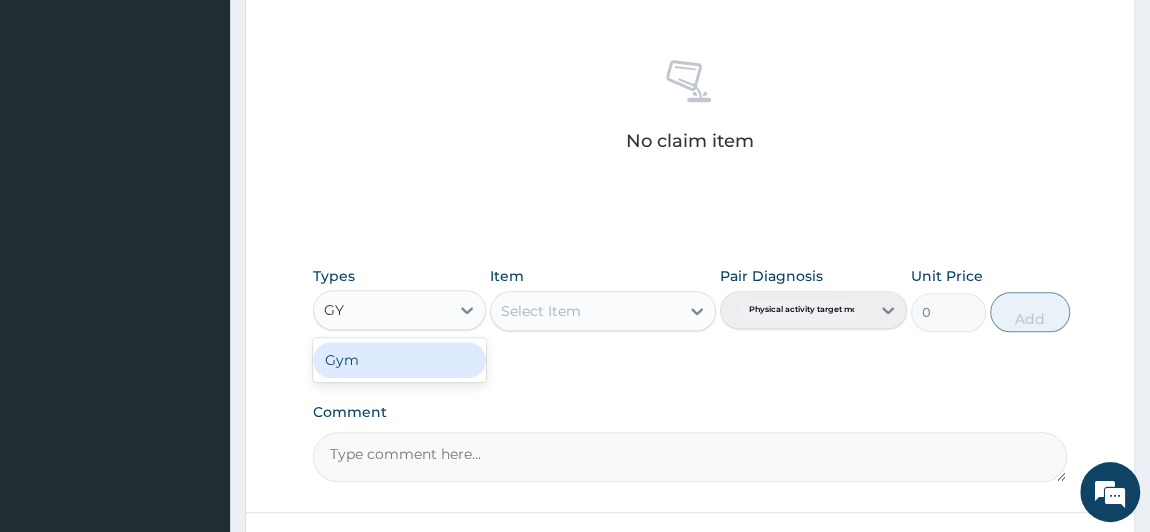 click on "Gym" at bounding box center [400, 360] 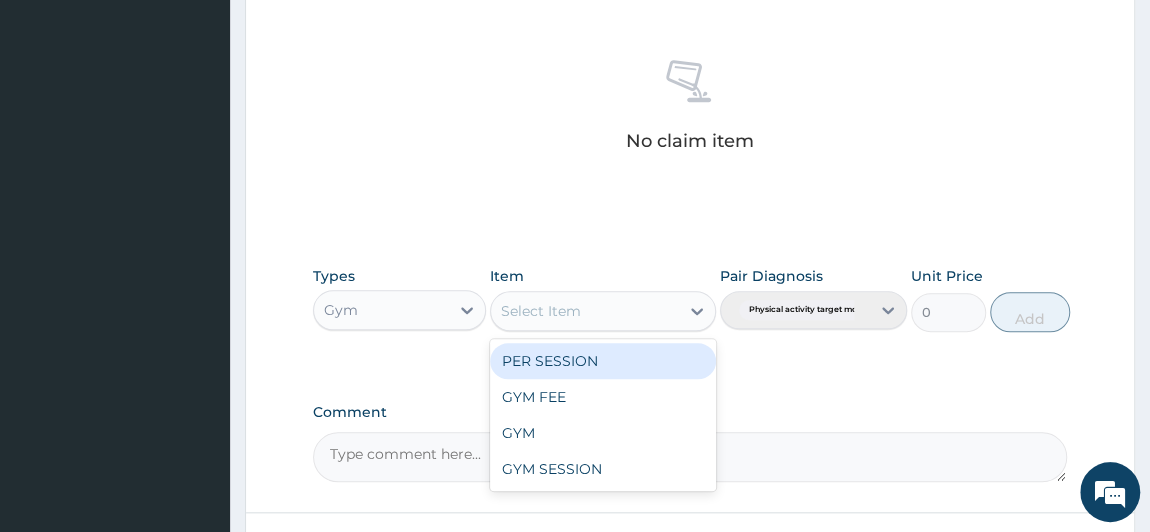 click on "Select Item" at bounding box center [585, 311] 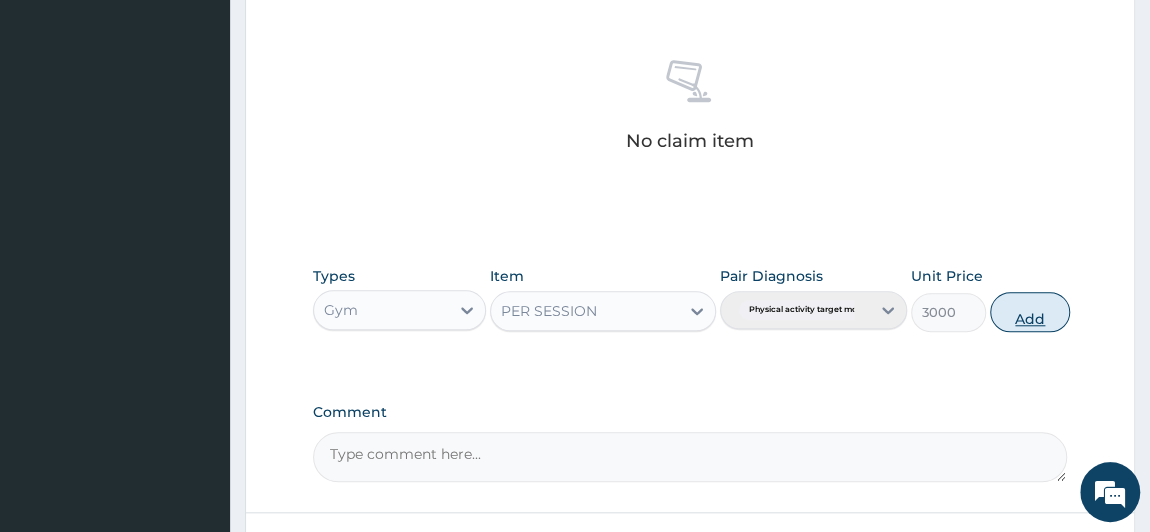 click on "Add" at bounding box center [1030, 312] 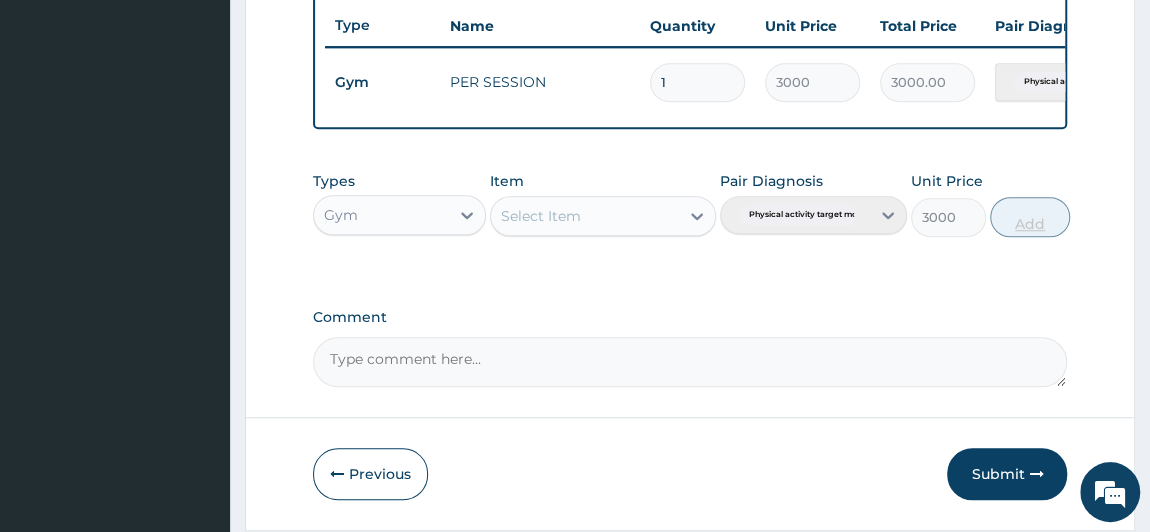 type on "0" 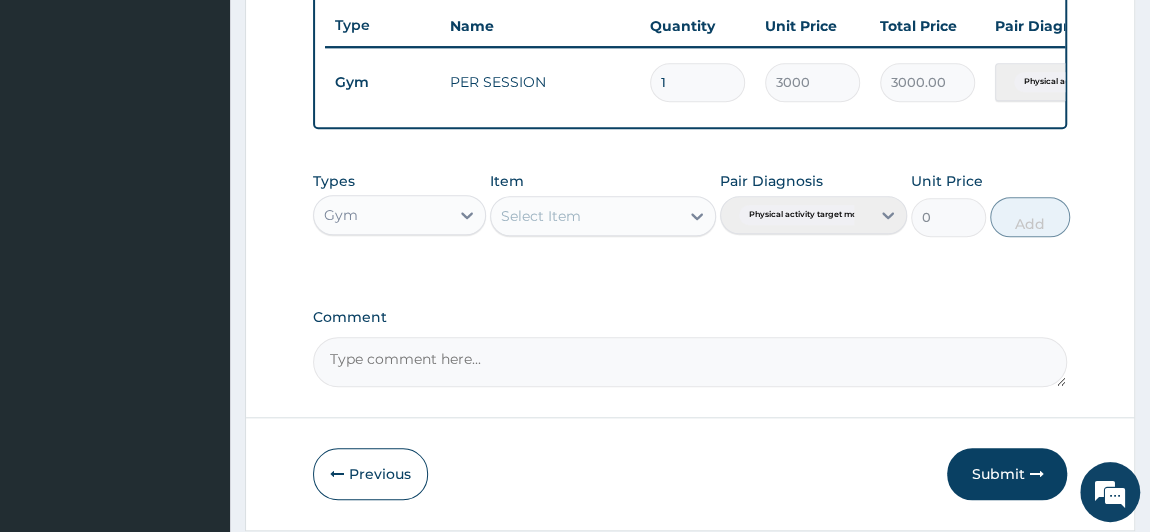 scroll, scrollTop: 284, scrollLeft: 0, axis: vertical 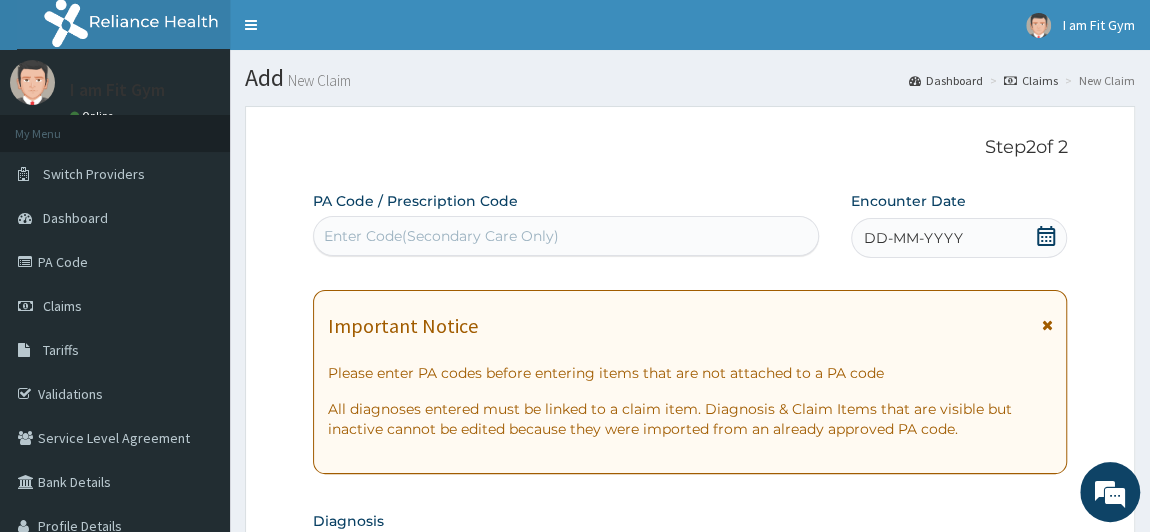 click on "DD-MM-YYYY" at bounding box center (959, 238) 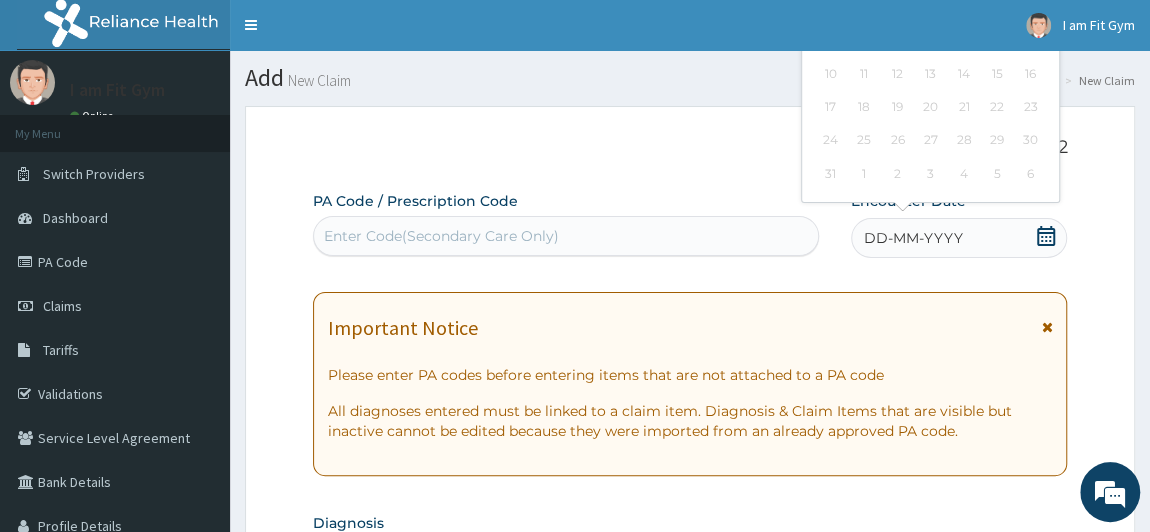 click 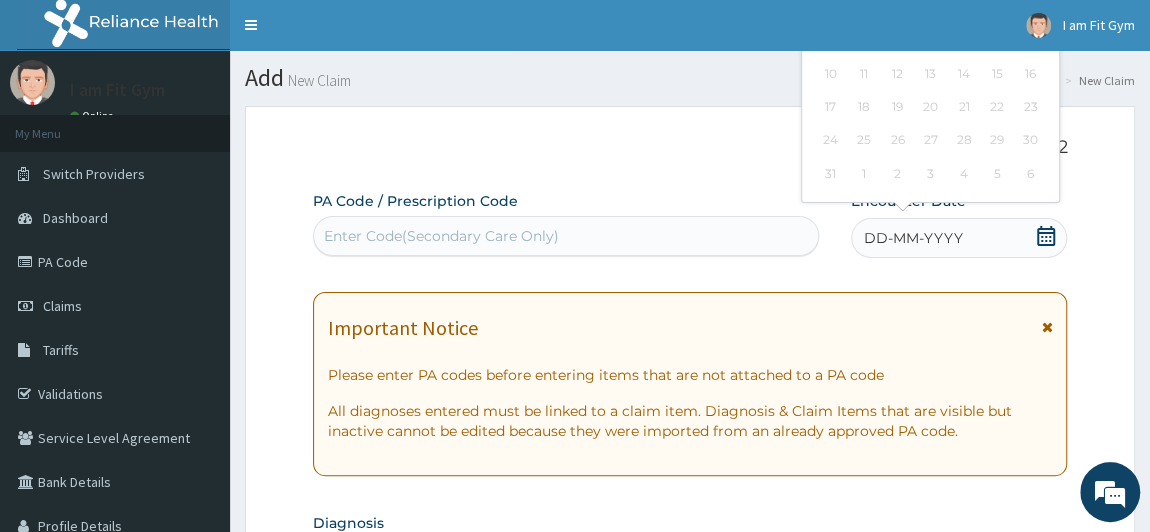 click on "Step  2  of 2 PA Code / Prescription Code Enter Code(Secondary Care Only) Encounter Date DD-MM-YYYY Previous Month August 2025 Su Mo Tu We Th Fr Sa 27 28 29 30 31 1 2 3 4 5 6 7 8 9 10 11 12 13 14 15 16 17 18 19 20 21 22 23 24 25 26 27 28 29 30 31 1 2 3 4 5 6 Important Notice Please enter PA codes before entering items that are not attached to a PA code   All diagnoses entered must be linked to a claim item. Diagnosis & Claim Items that are visible but inactive cannot be edited because they were imported from an already approved PA code. Diagnosis Physical activity target moderate exercise Confirmed NB: All diagnosis must be linked to a claim item Claim Items Type Name Quantity Unit Price Total Price Pair Diagnosis Actions Gym PER SESSION 1 3000 3000.00 Physical activity target moder... Delete Types Gym Item Select Item Pair Diagnosis Physical activity target moder... Unit Price 0 Add Comment     Previous   Submit" at bounding box center (690, 694) 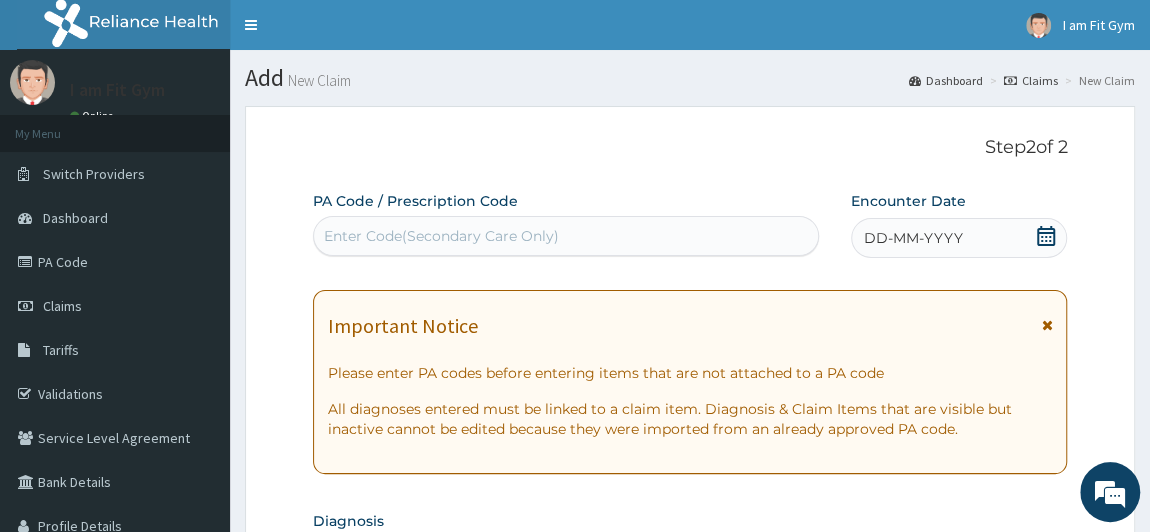 click 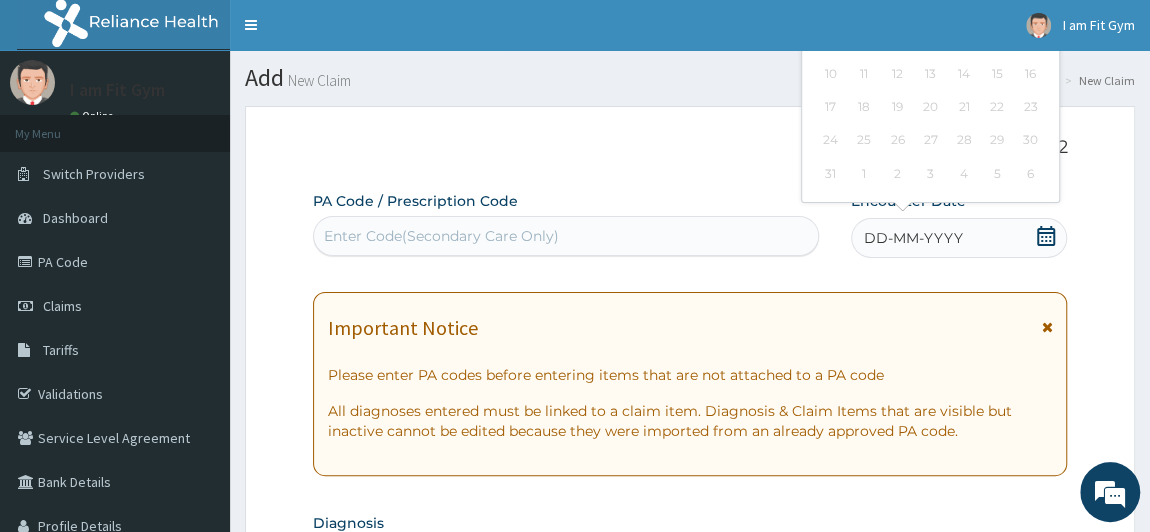 click on "Enter Code(Secondary Care Only)" at bounding box center (566, 236) 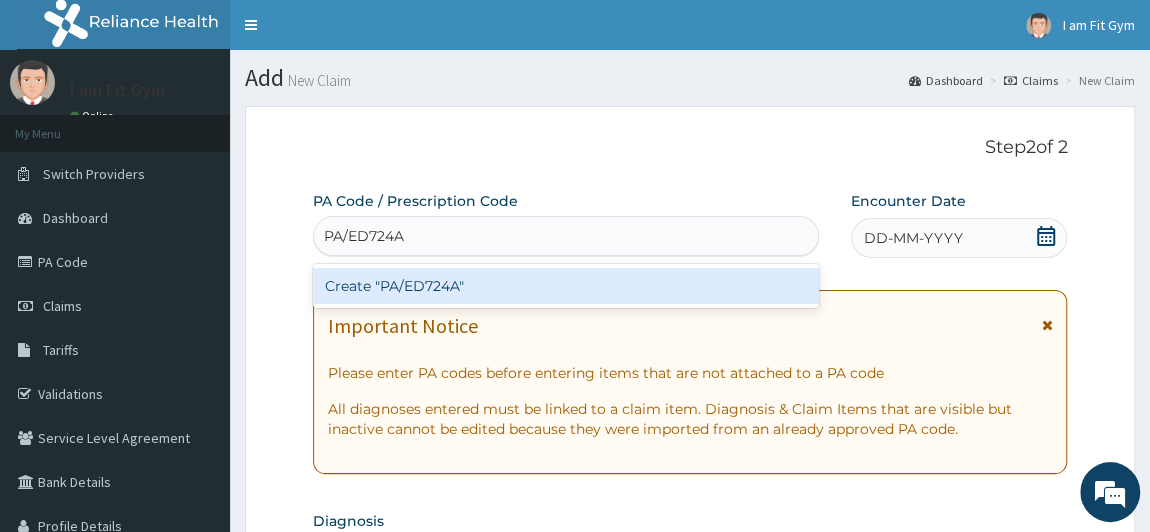 type on "PA/ED724A" 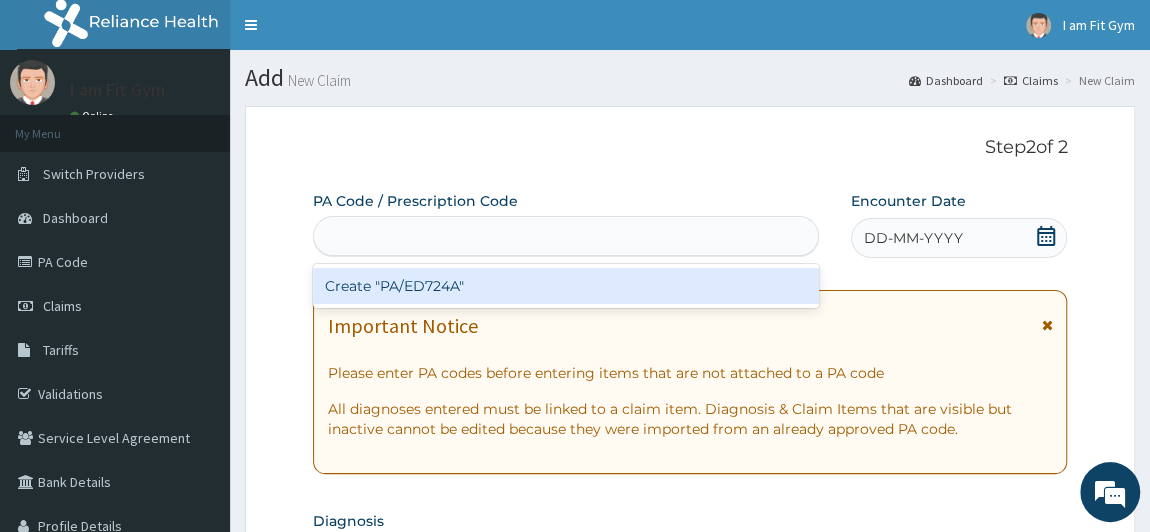 click on "PA Code / Prescription Code option Create "PA/ED724A" focused, 1 of 1. 1 result available for search term PA/ED724A. Use Up and Down to choose options, press Enter to select the currently focused option, press Escape to exit the menu, press Tab to select the option and exit the menu. PA/ED724A Create "PA/ED724A" Encounter Date DD-MM-YYYY Important Notice Please enter PA codes before entering items that are not attached to a PA code   All diagnoses entered must be linked to a claim item. Diagnosis & Claim Items that are visible but inactive cannot be edited because they were imported from an already approved PA code. Diagnosis Physical activity target moderate exercise Confirmed NB: All diagnosis must be linked to a claim item Claim Items Type Name Quantity Unit Price Total Price Pair Diagnosis Actions Gym PER SESSION 1 3000 3000.00 Physical activity target moder... Delete Types Gym Item Select Item Pair Diagnosis Physical activity target moder... Unit Price 0 Add Comment" at bounding box center [690, 664] 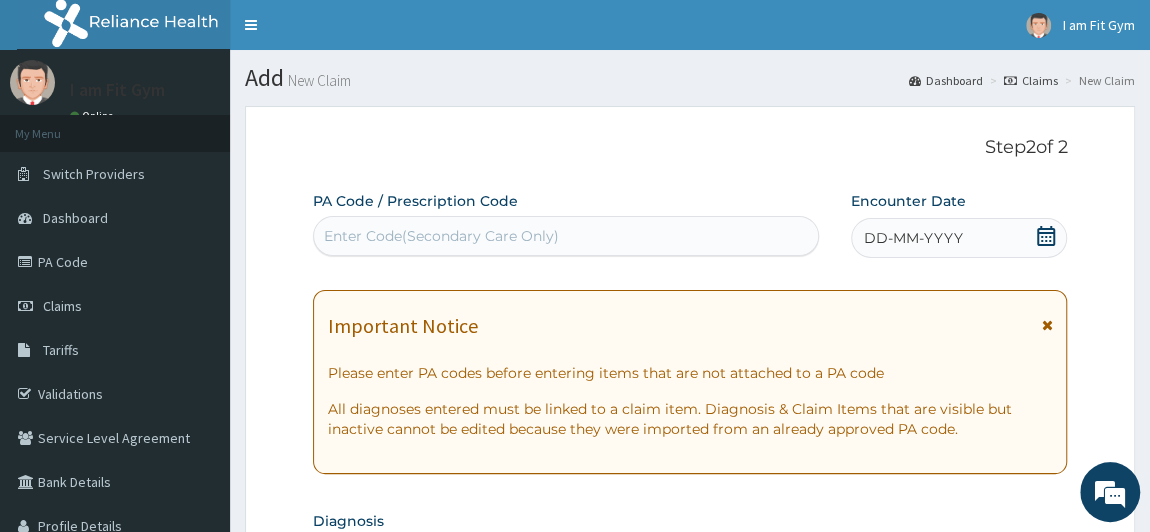 click 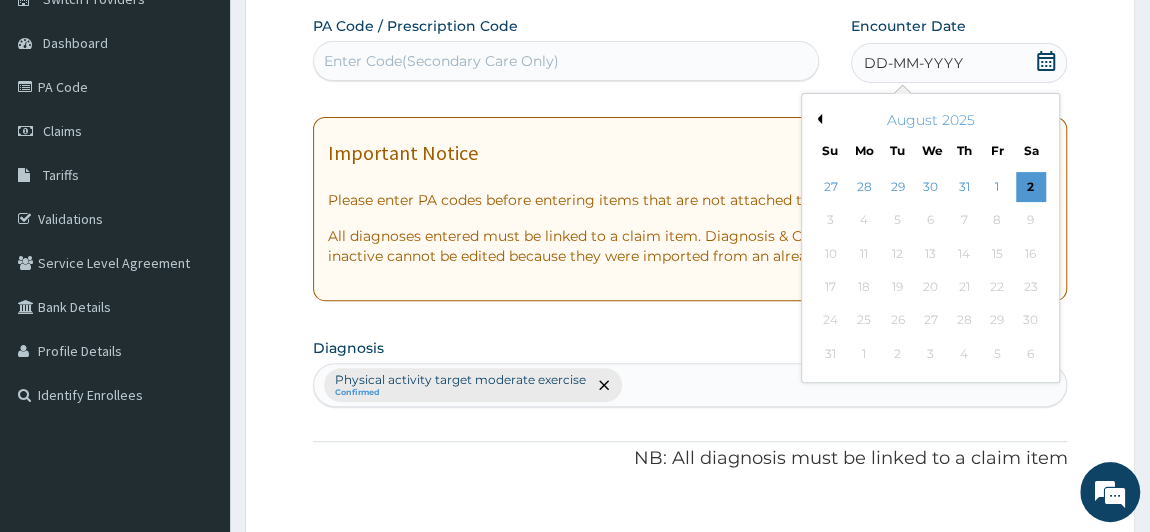 scroll, scrollTop: 189, scrollLeft: 0, axis: vertical 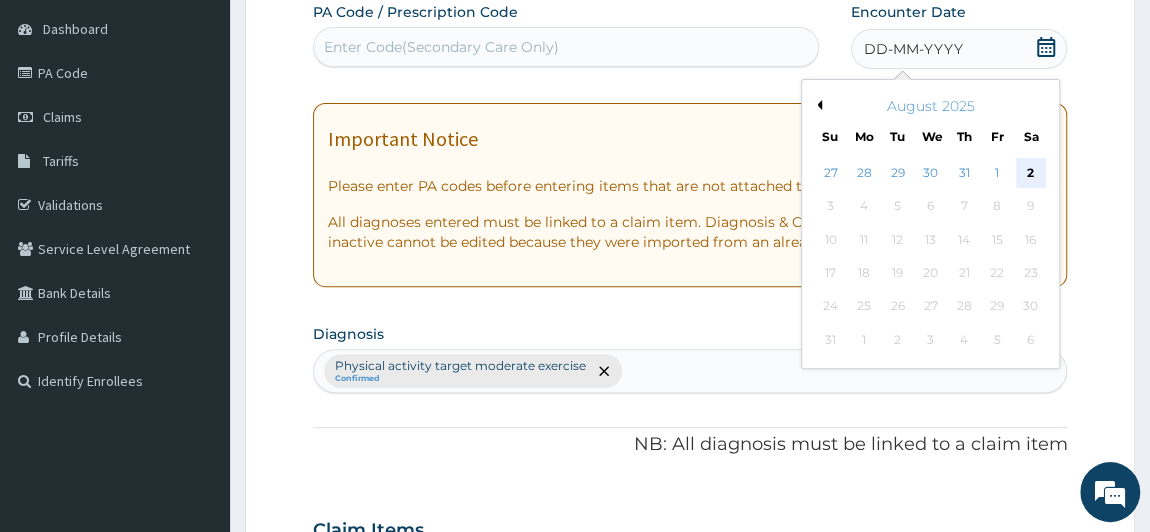 click on "2" at bounding box center (1030, 173) 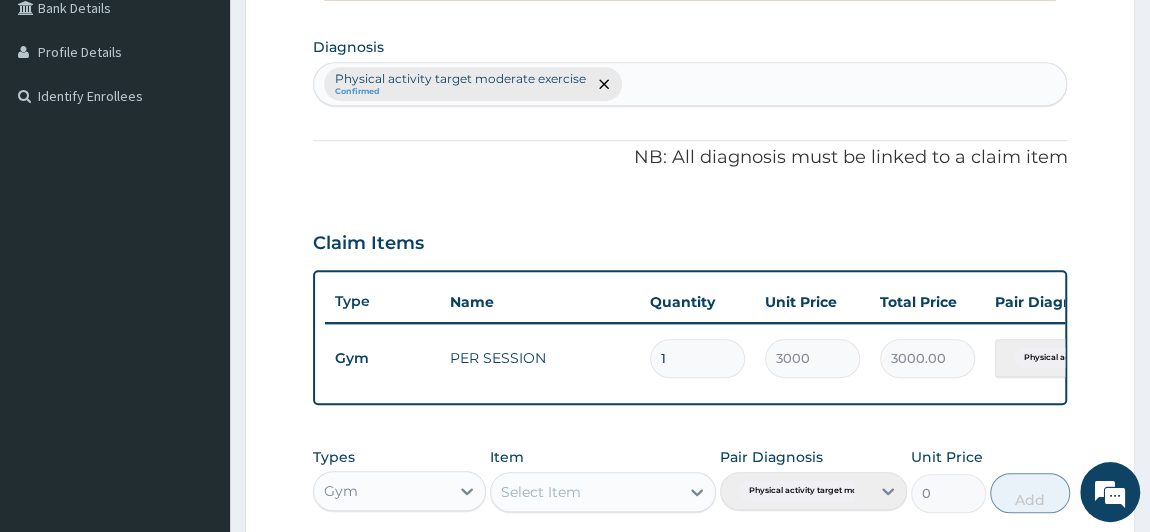 scroll, scrollTop: 0, scrollLeft: 0, axis: both 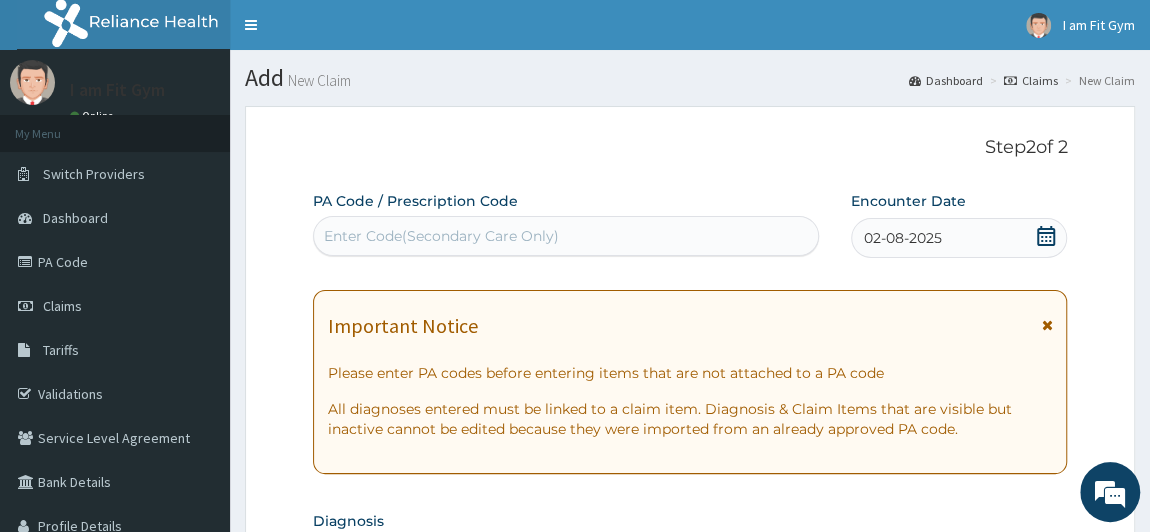 click on "Enter Code(Secondary Care Only)" at bounding box center [441, 236] 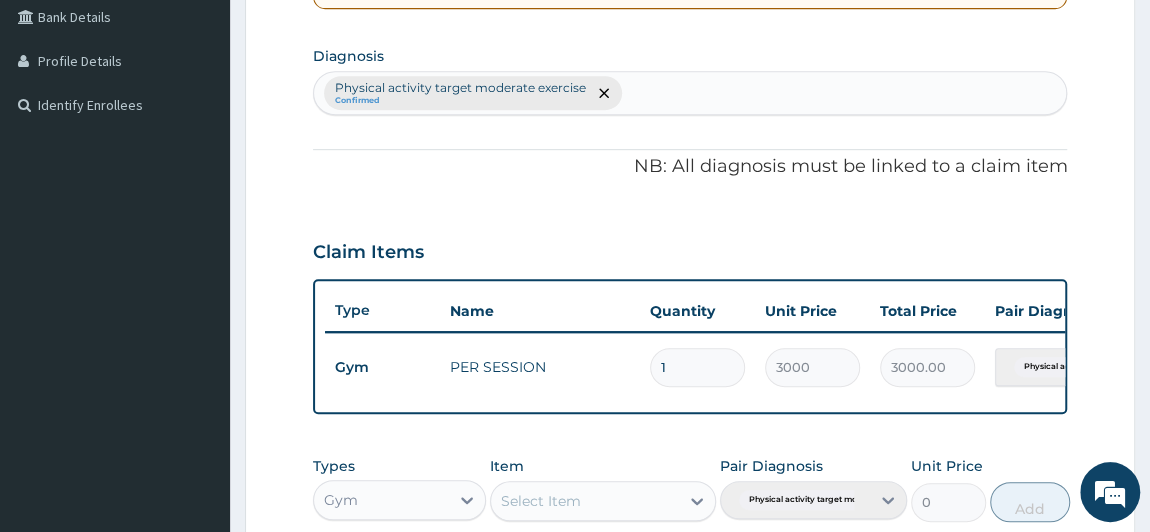 scroll, scrollTop: 824, scrollLeft: 0, axis: vertical 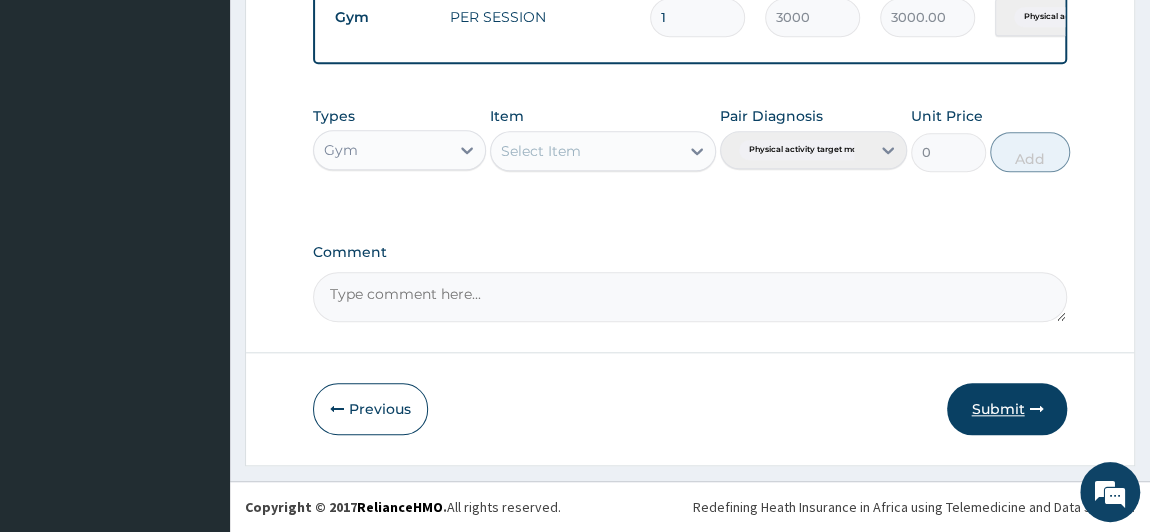 type on "PA/ED724A" 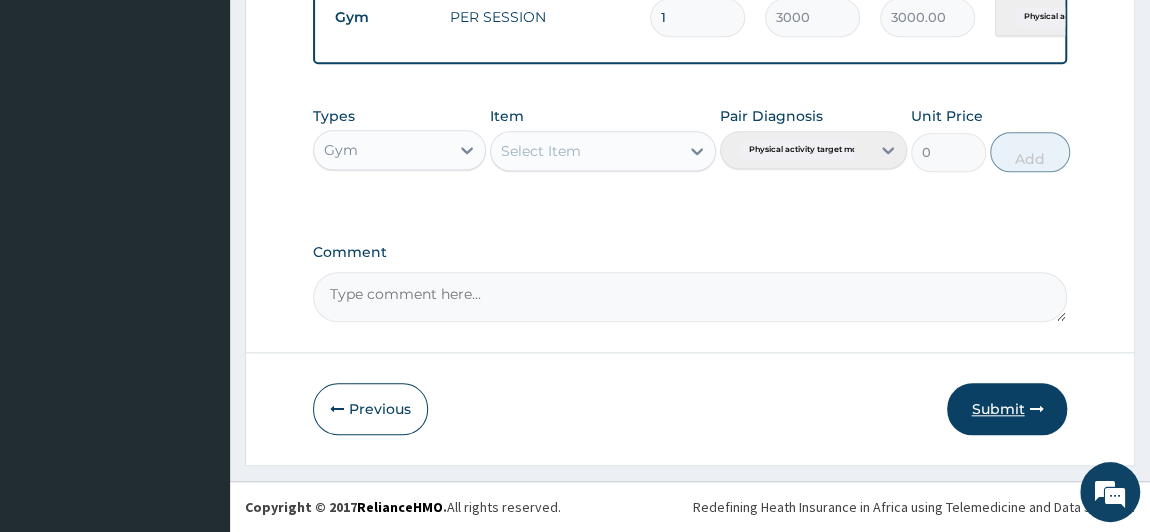 type 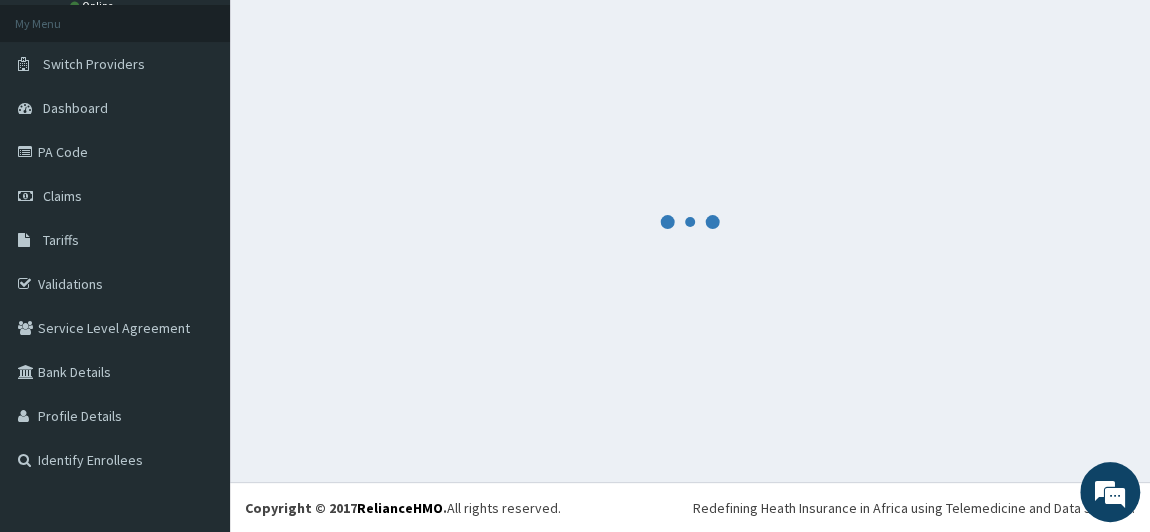 scroll, scrollTop: 824, scrollLeft: 0, axis: vertical 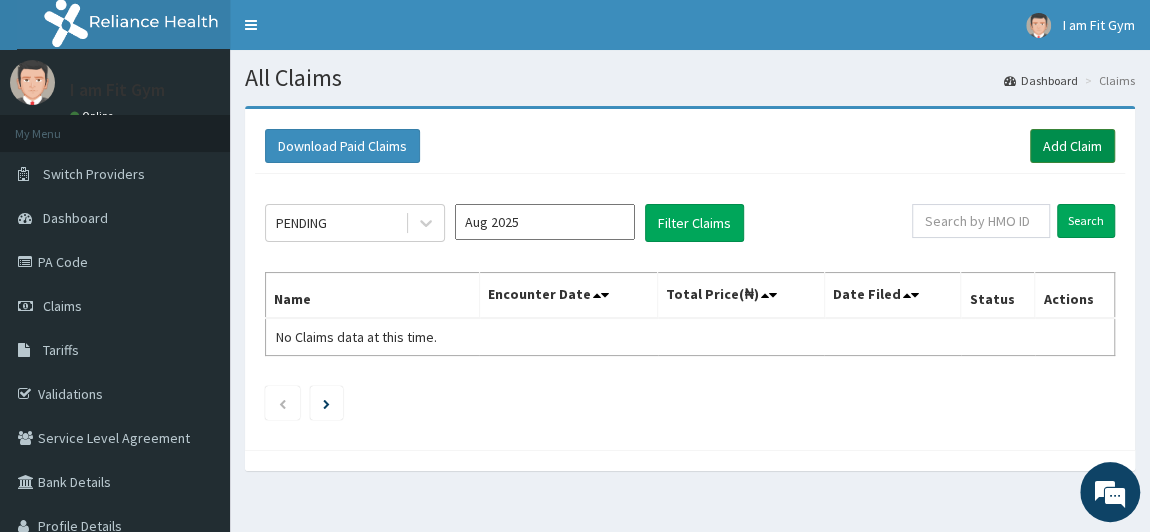 click on "Add Claim" at bounding box center (1072, 146) 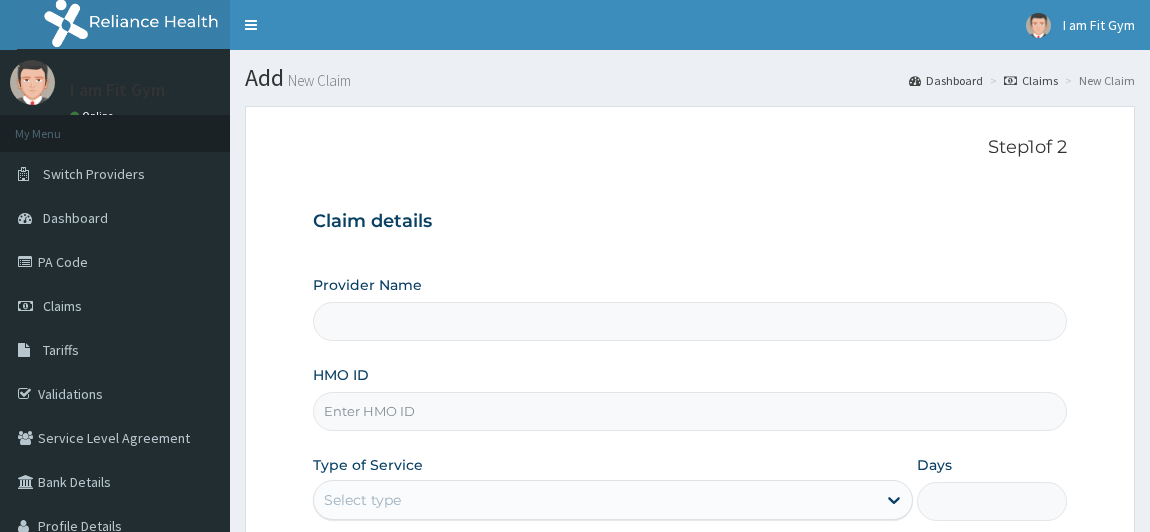 scroll, scrollTop: 0, scrollLeft: 0, axis: both 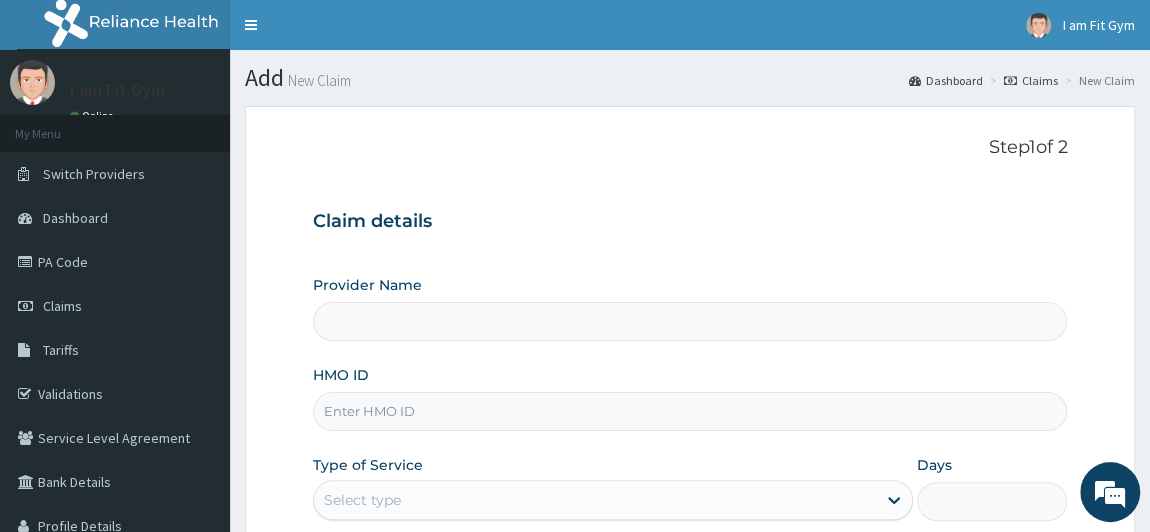 type on "I am fit Gym - Magodo" 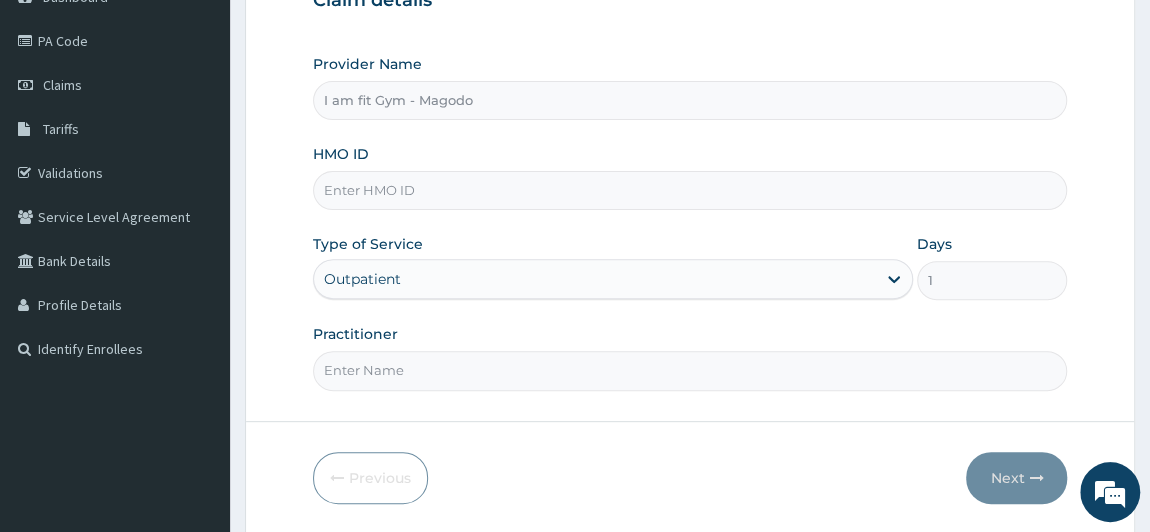 scroll, scrollTop: 234, scrollLeft: 0, axis: vertical 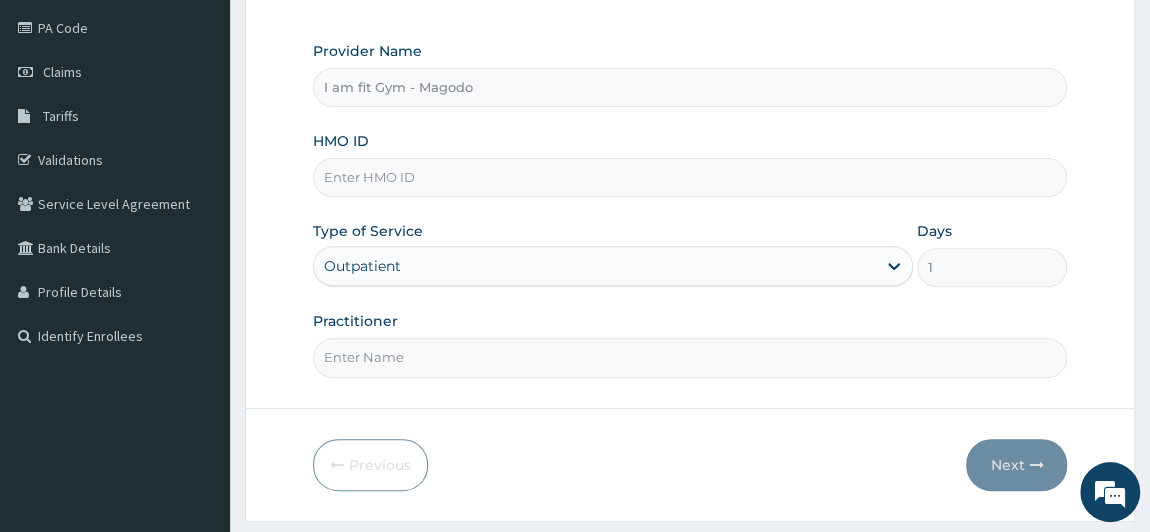 click on "Practitioner" at bounding box center [690, 357] 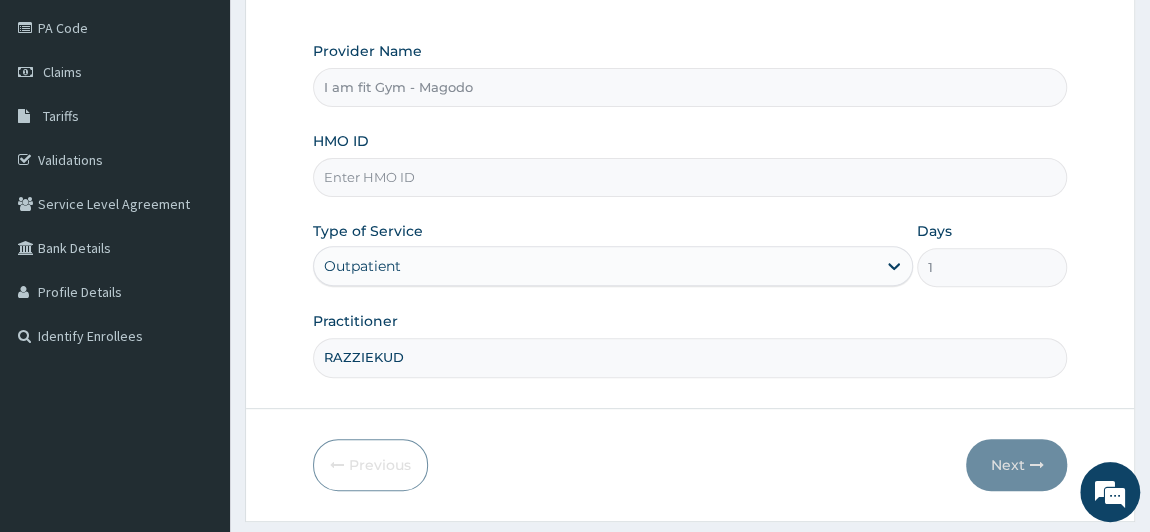 click on "HMO ID" at bounding box center (690, 177) 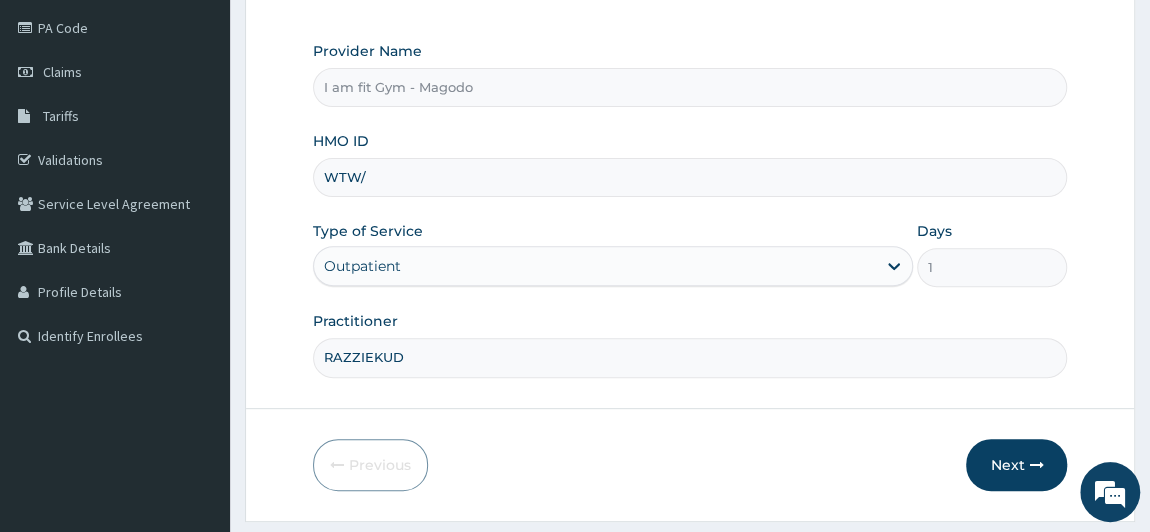 scroll, scrollTop: 0, scrollLeft: 0, axis: both 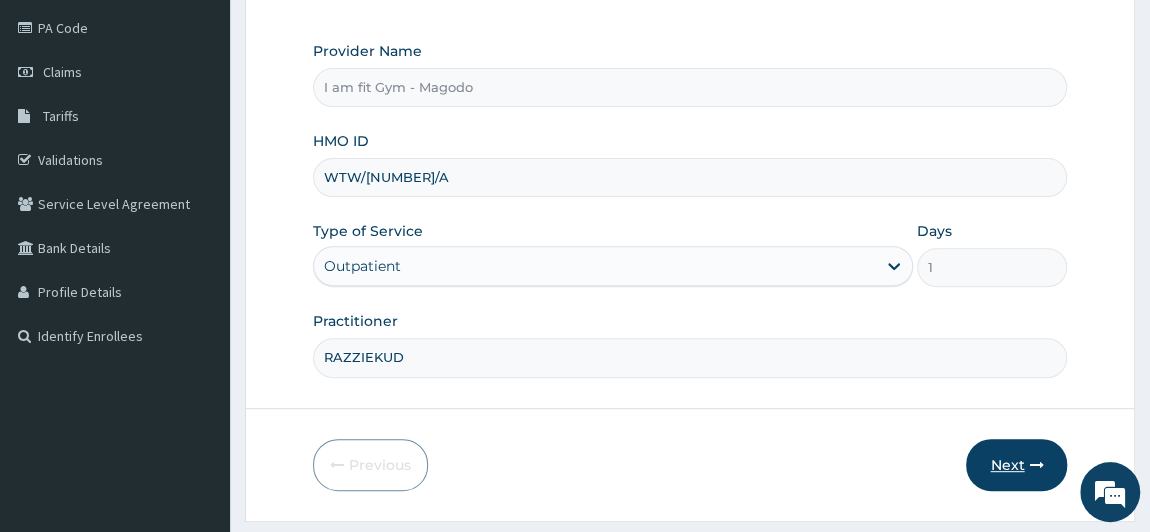 type on "WTW/10081/A" 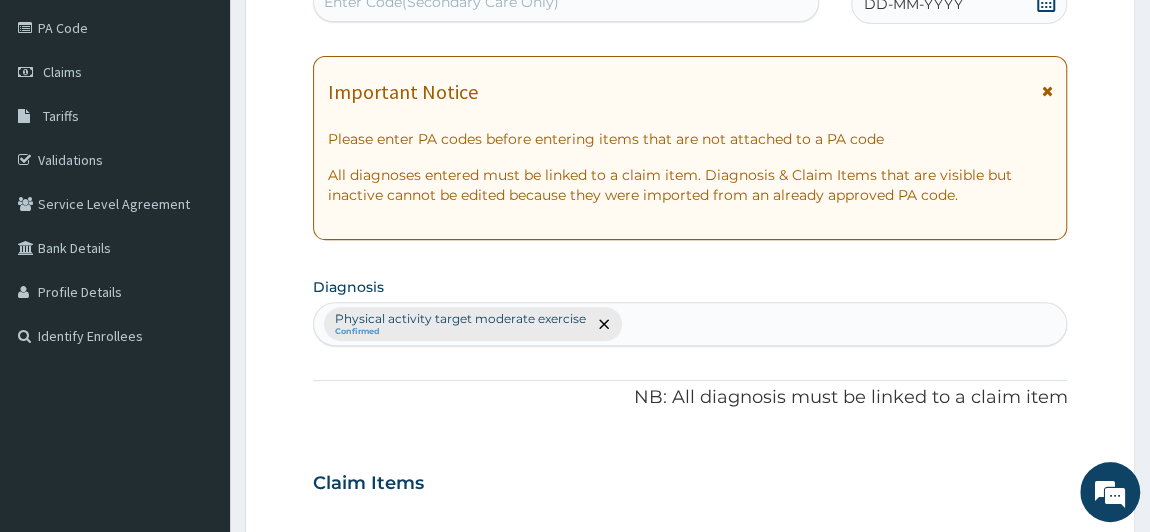 click on "DD-MM-YYYY" at bounding box center (913, 4) 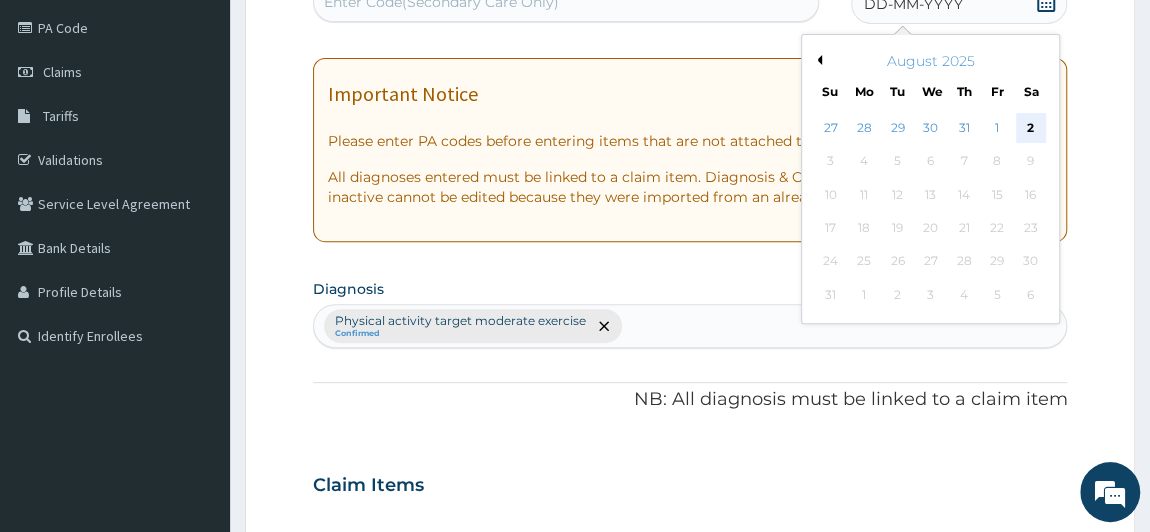 click on "2" at bounding box center [1030, 128] 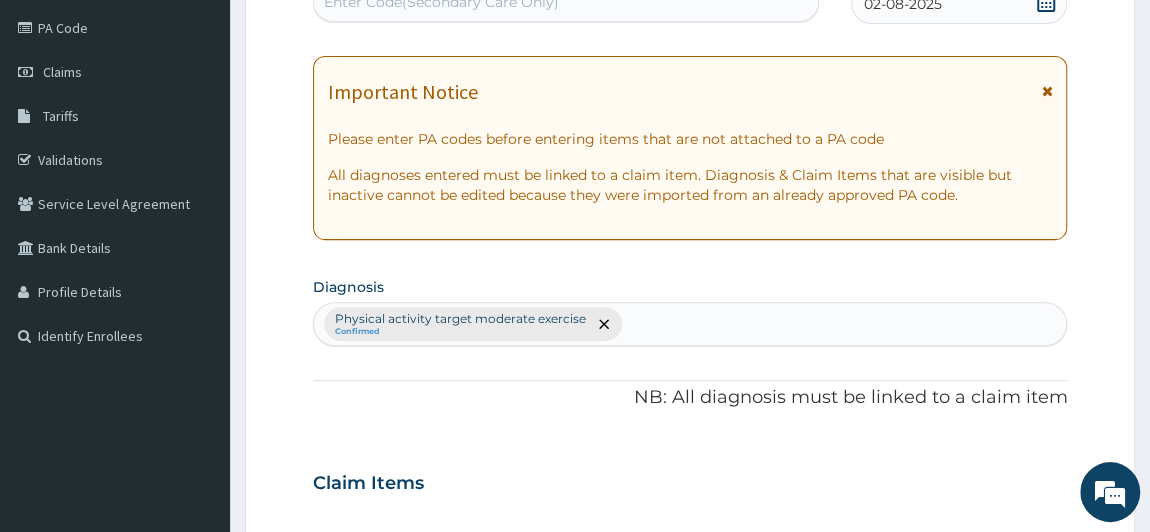 scroll, scrollTop: 699, scrollLeft: 0, axis: vertical 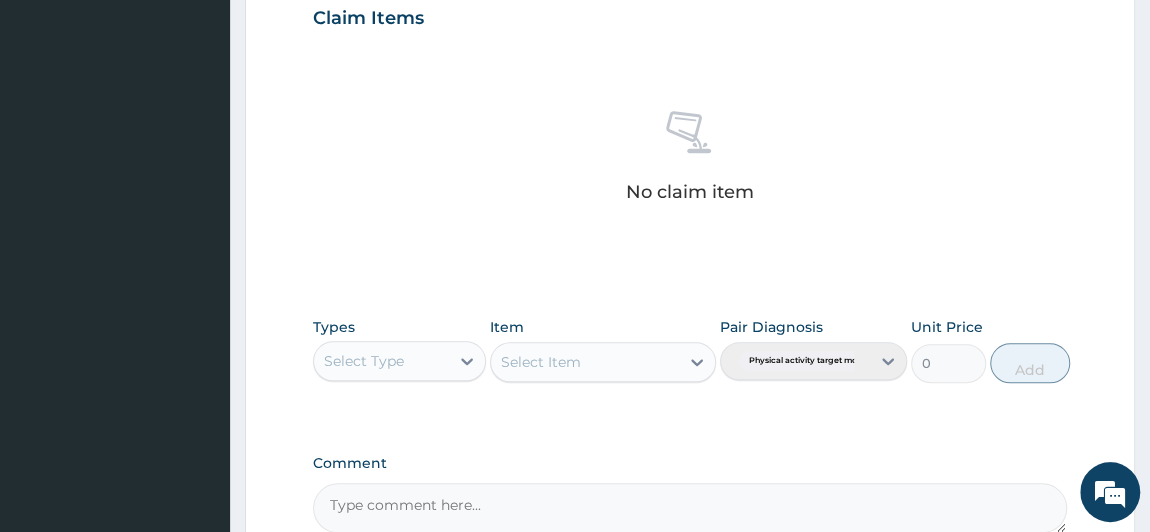 click on "Select Type" at bounding box center (400, 361) 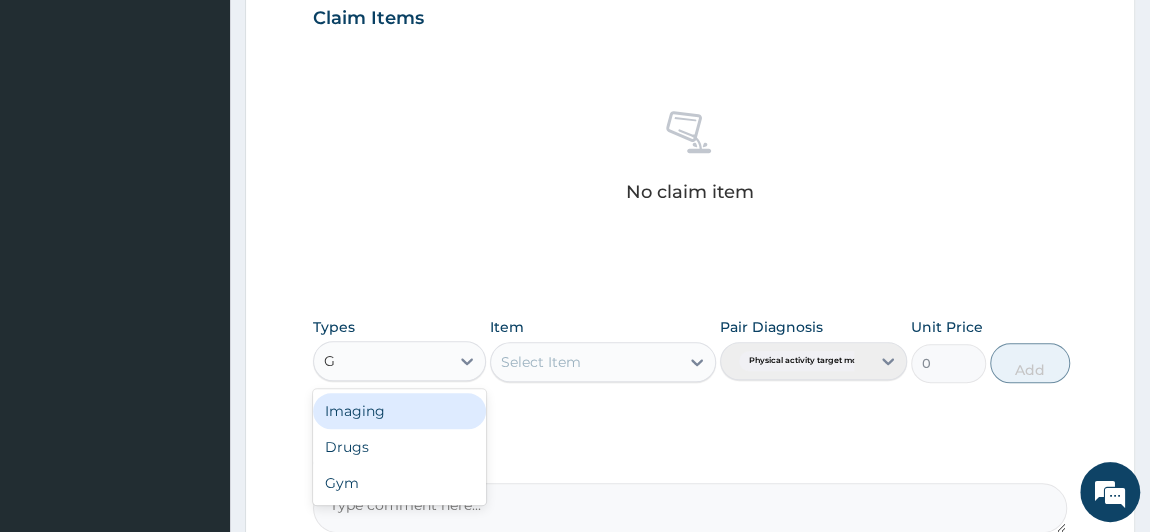 type on "GY" 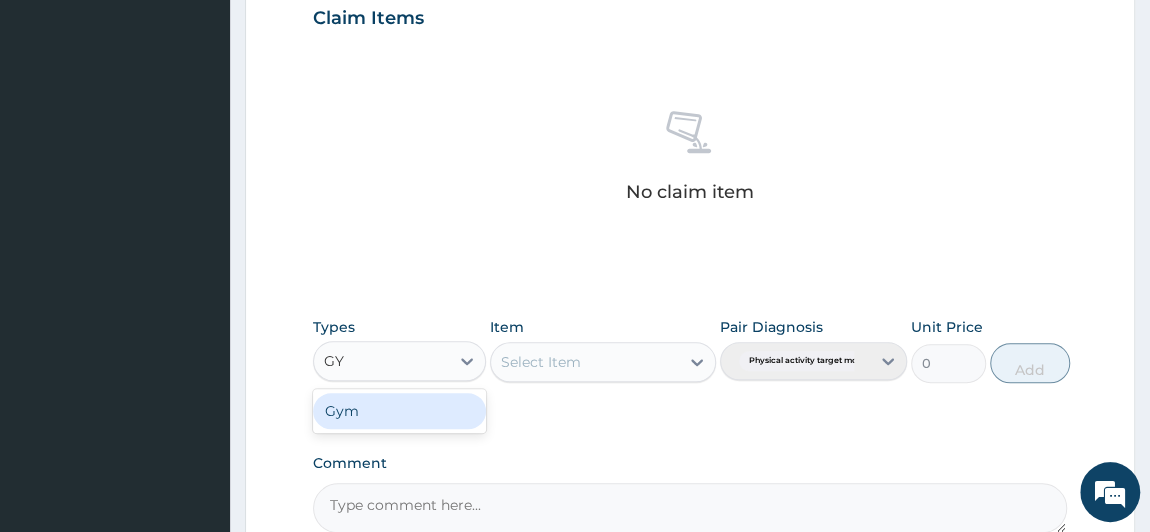 click on "Gym" at bounding box center [400, 411] 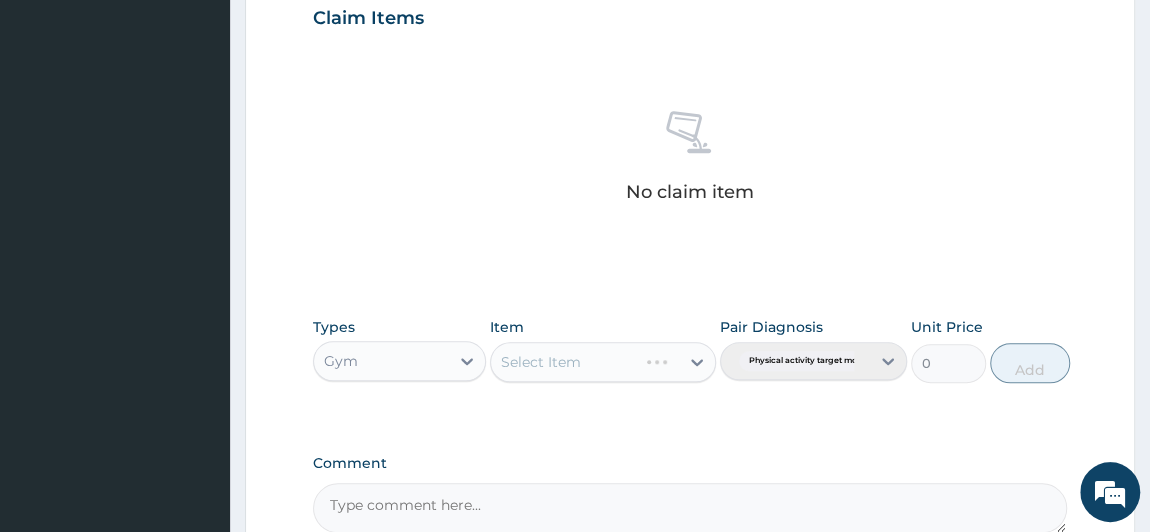 type 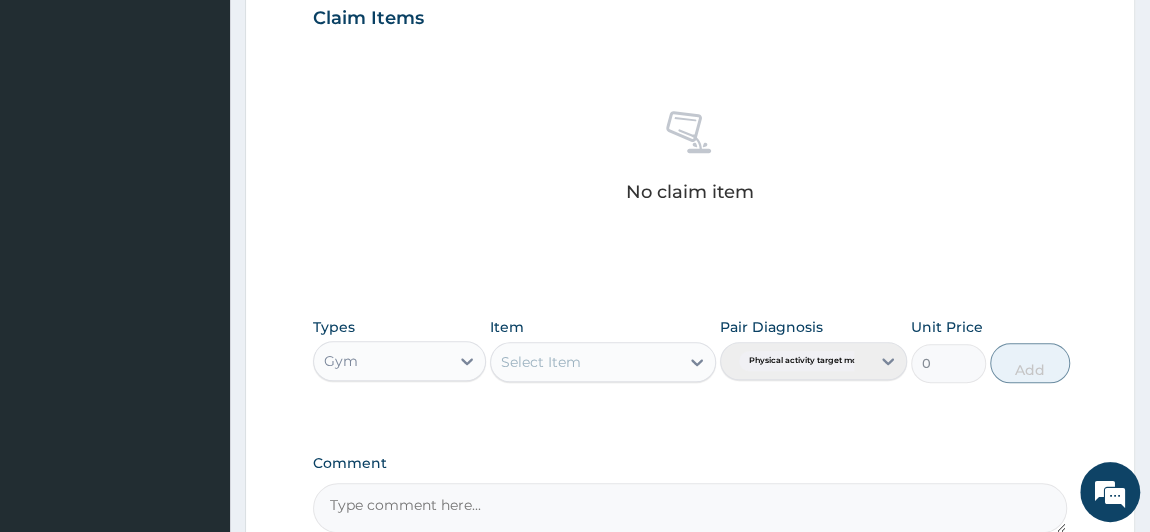 click on "Select Item" at bounding box center (541, 362) 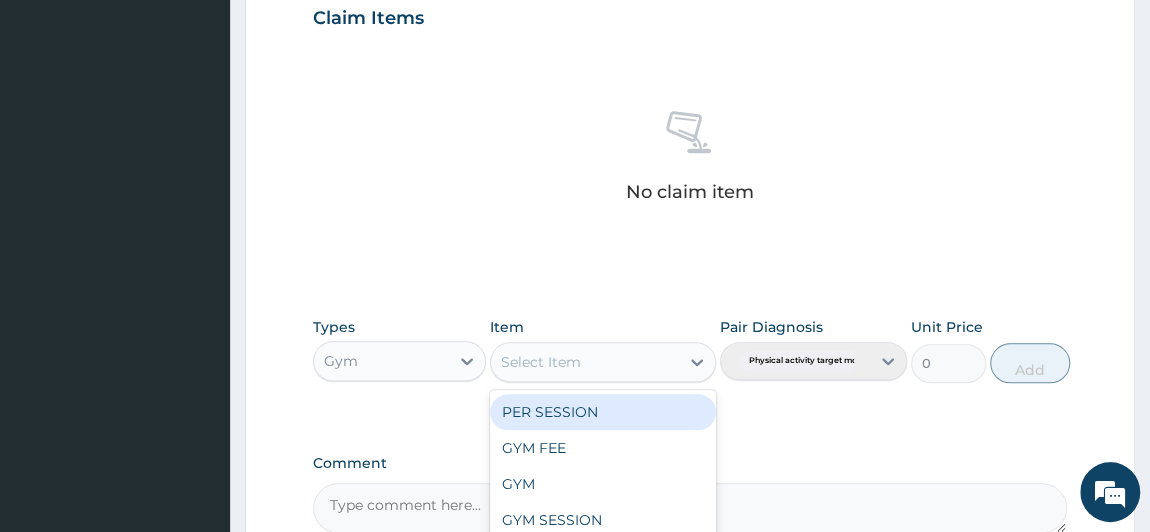 click on "PER SESSION" at bounding box center [603, 412] 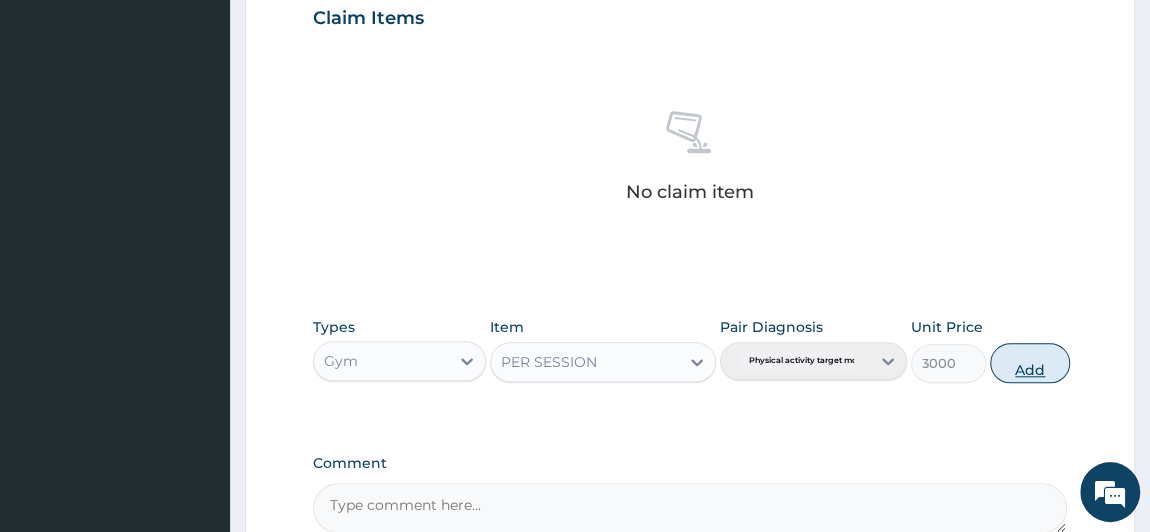 click on "Add" at bounding box center [1030, 363] 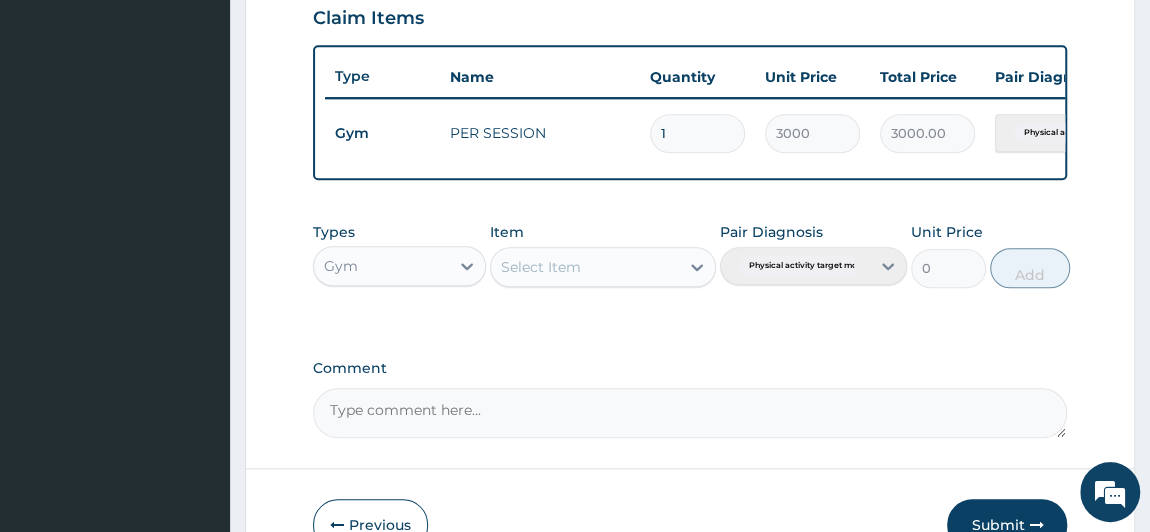 scroll, scrollTop: 234, scrollLeft: 0, axis: vertical 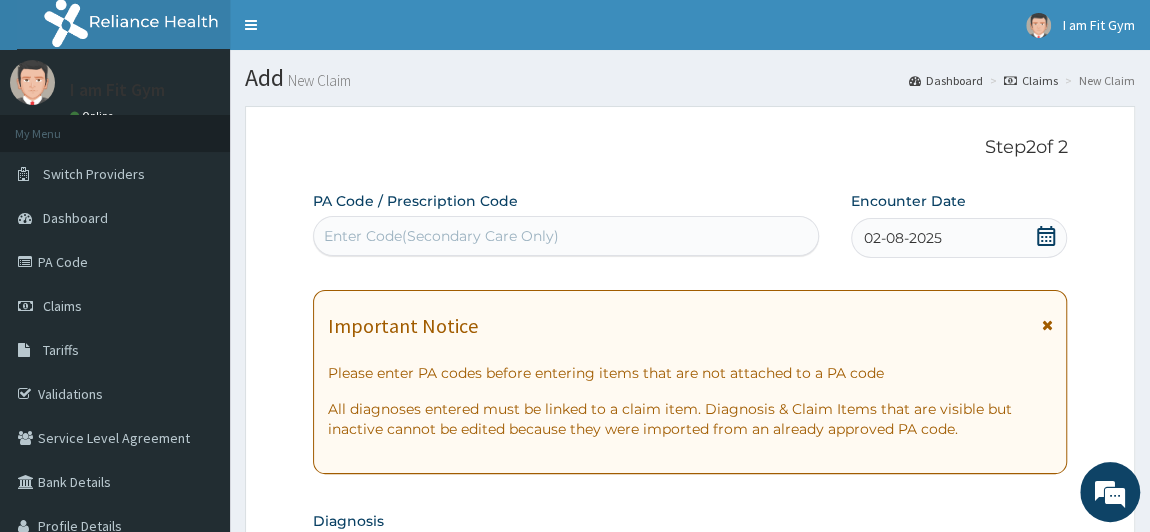 click on "Enter Code(Secondary Care Only)" at bounding box center (441, 236) 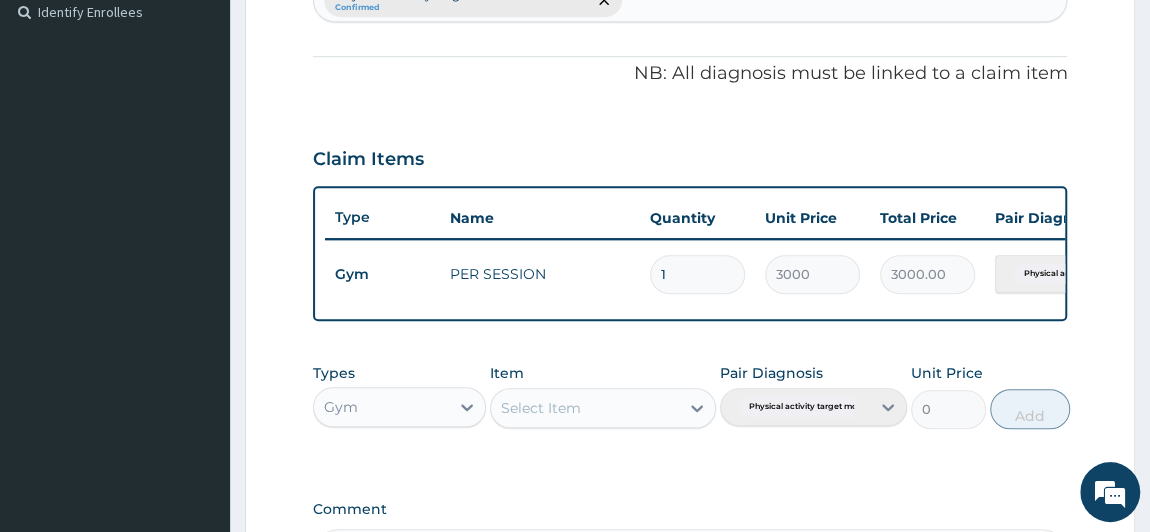 scroll, scrollTop: 824, scrollLeft: 0, axis: vertical 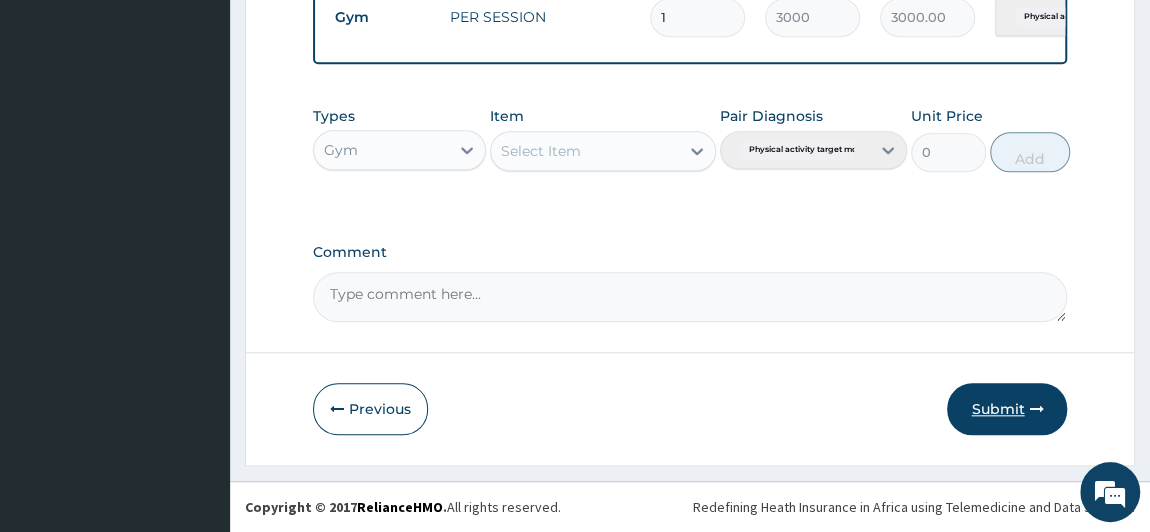 type on "PA/D44759" 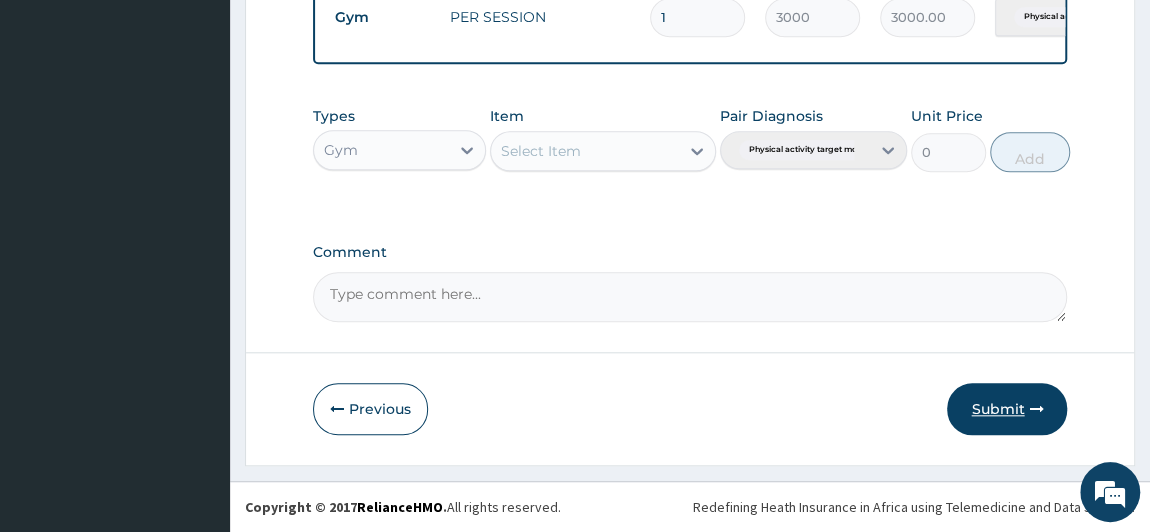 type 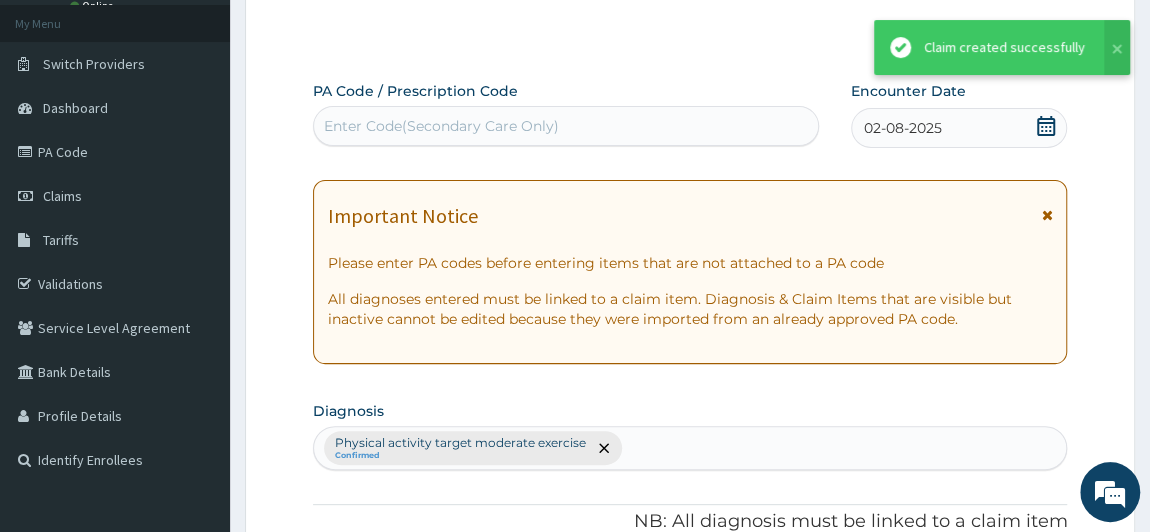 scroll, scrollTop: 824, scrollLeft: 0, axis: vertical 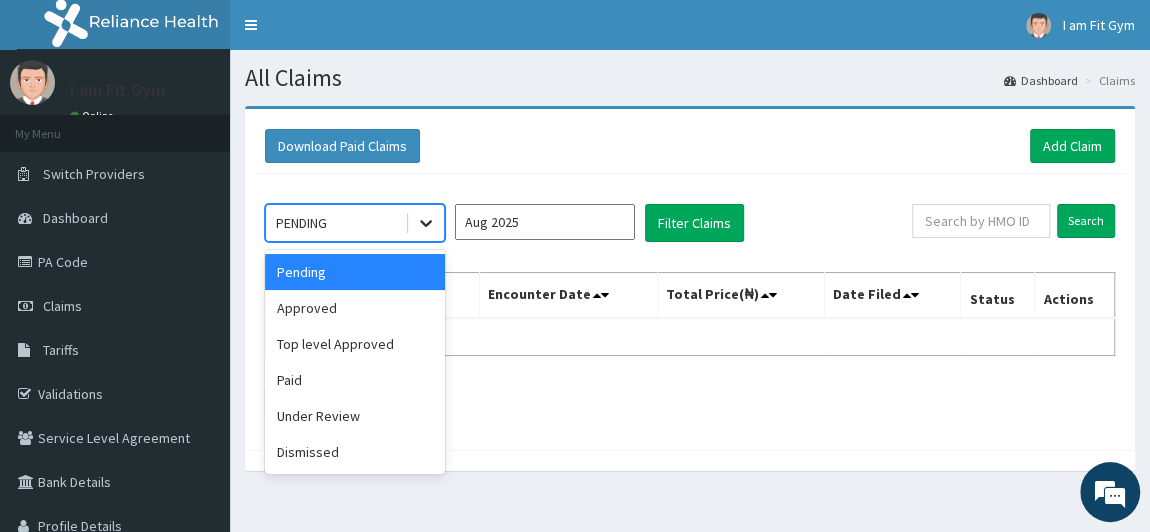 click 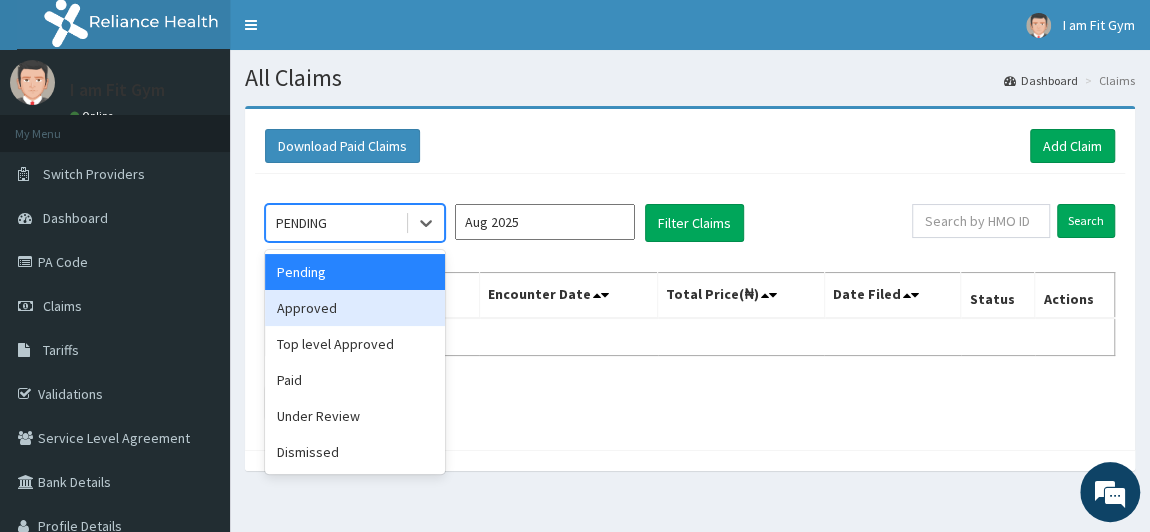 click on "Approved" at bounding box center (355, 308) 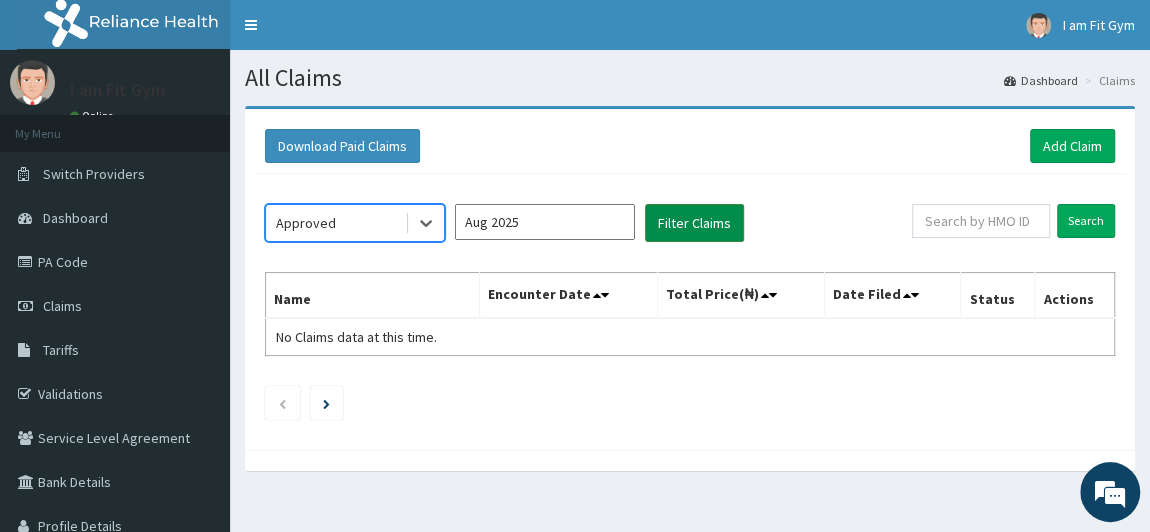 scroll, scrollTop: 0, scrollLeft: 0, axis: both 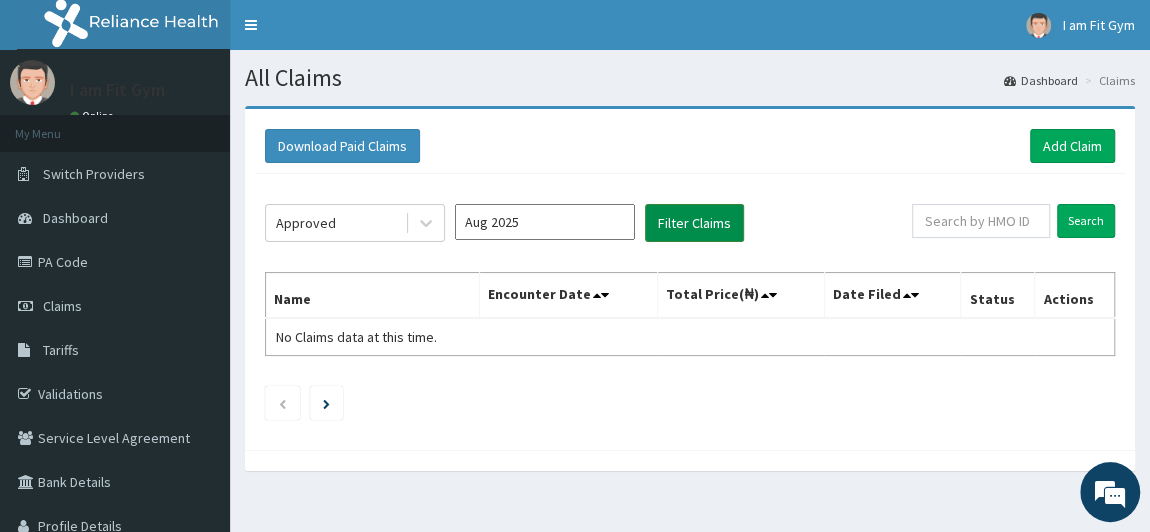 click on "Filter Claims" at bounding box center [694, 223] 